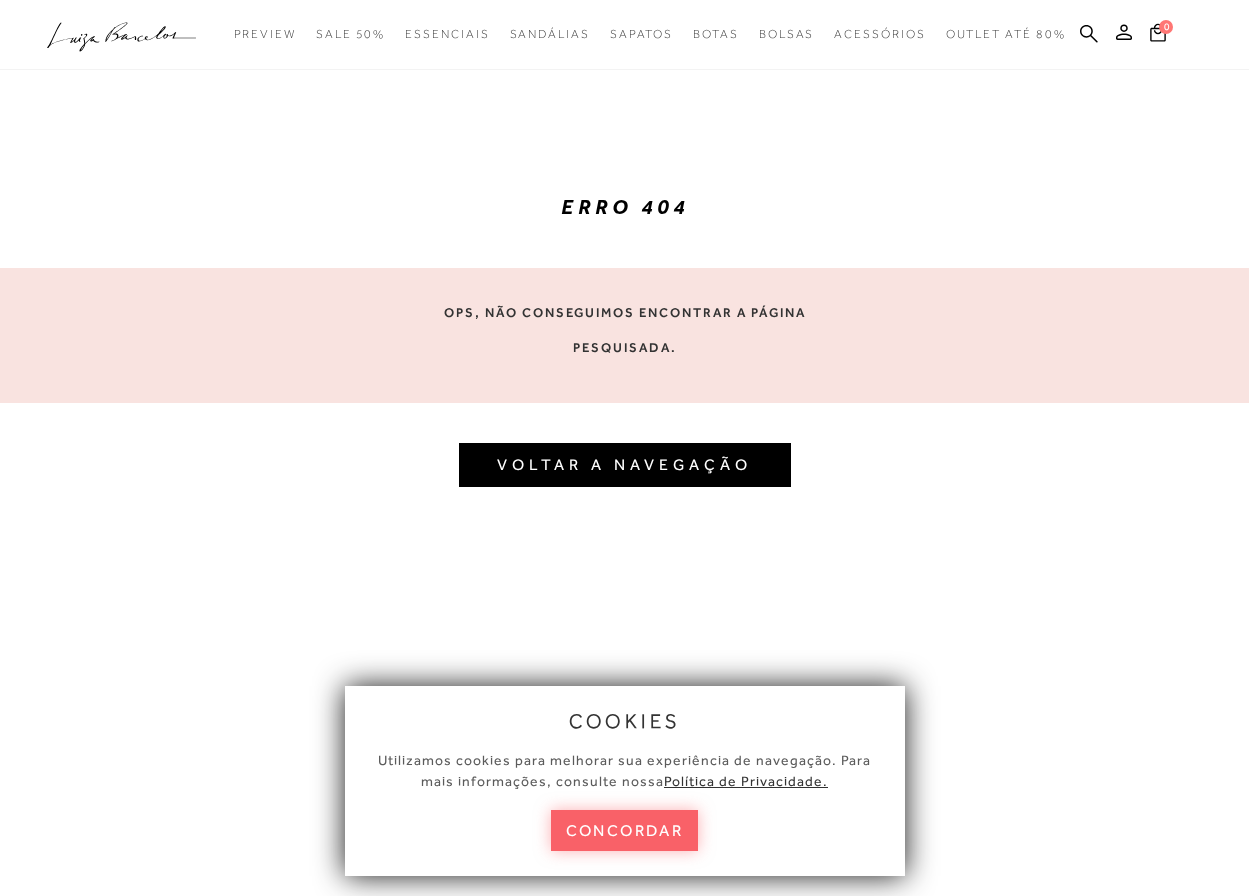 scroll, scrollTop: 0, scrollLeft: 0, axis: both 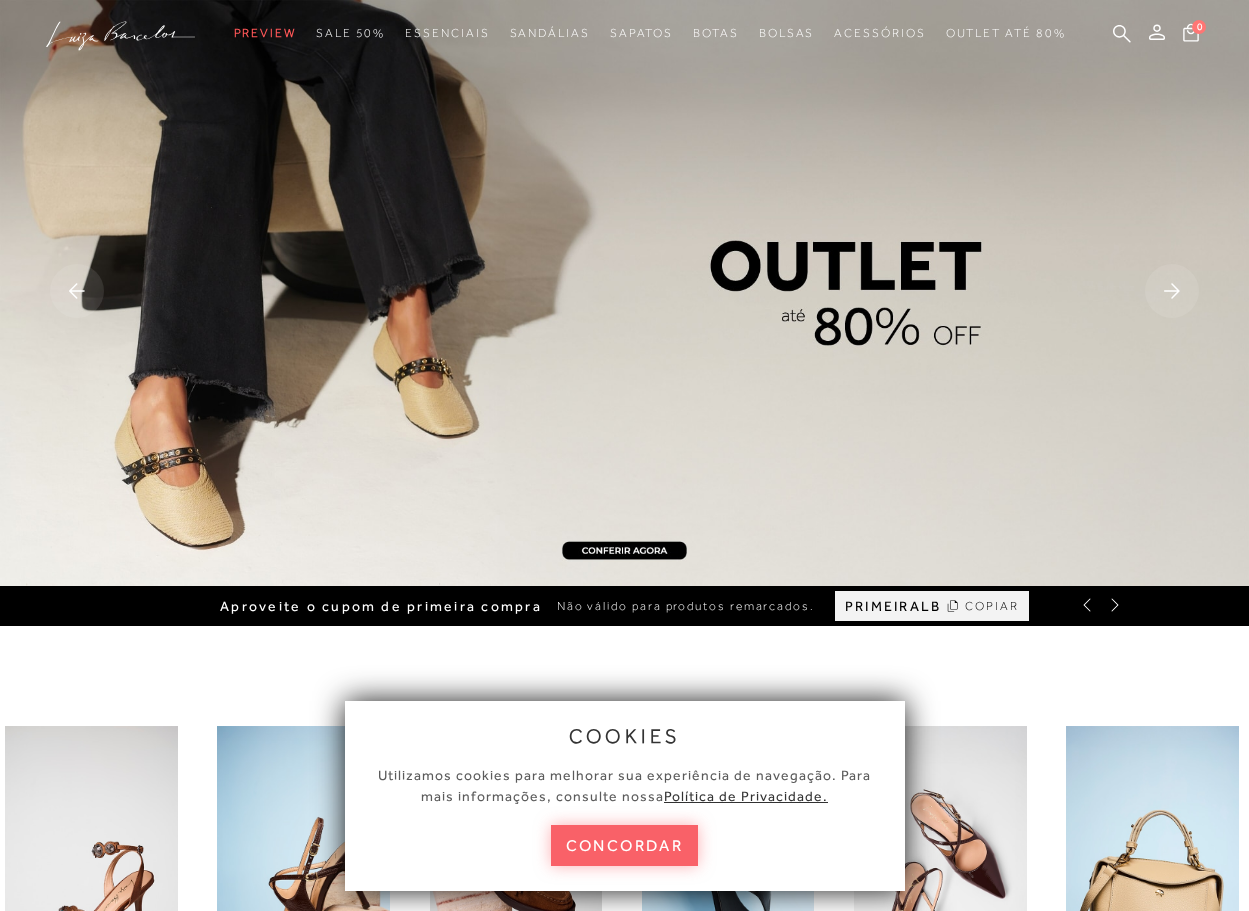 click at bounding box center [624, 293] 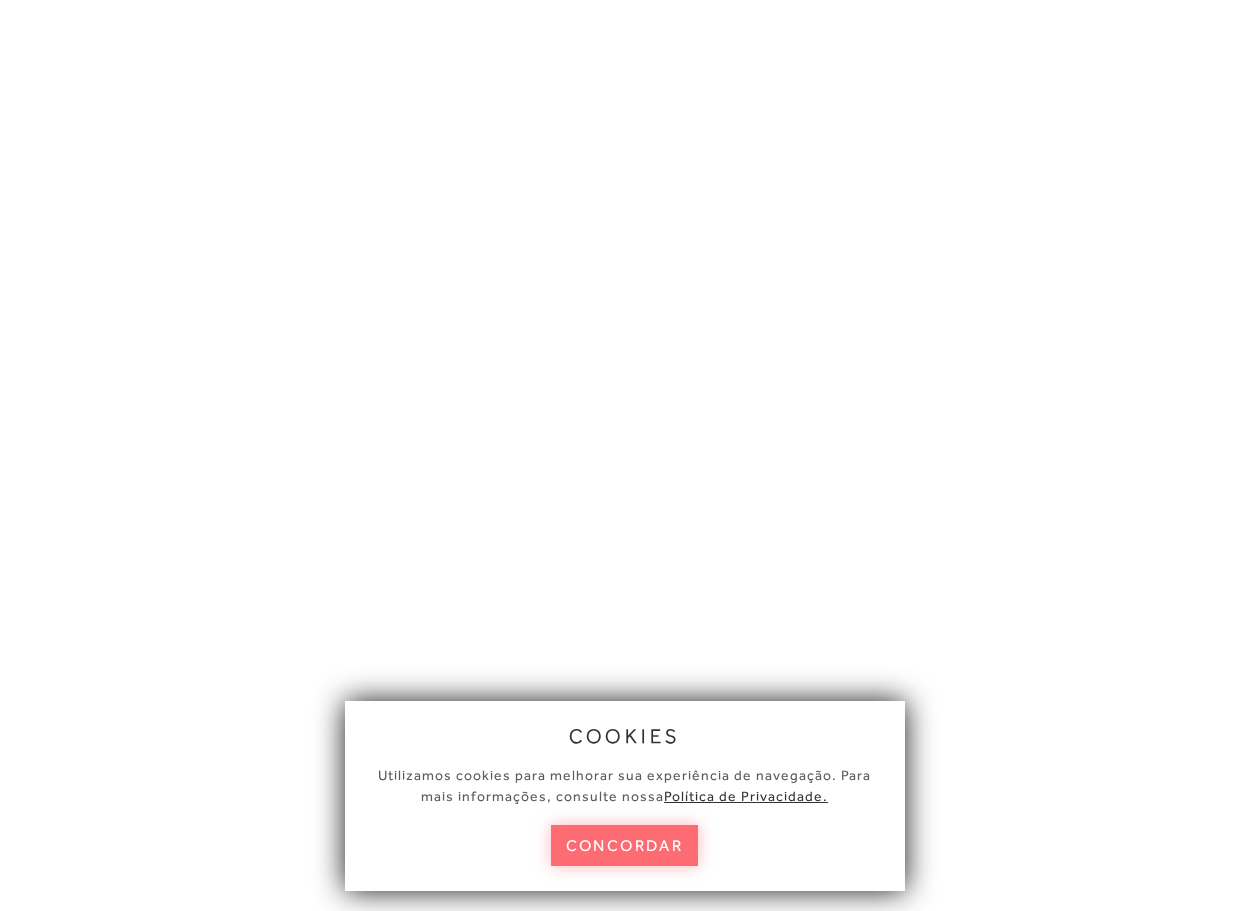click on "concordar" at bounding box center [625, 845] 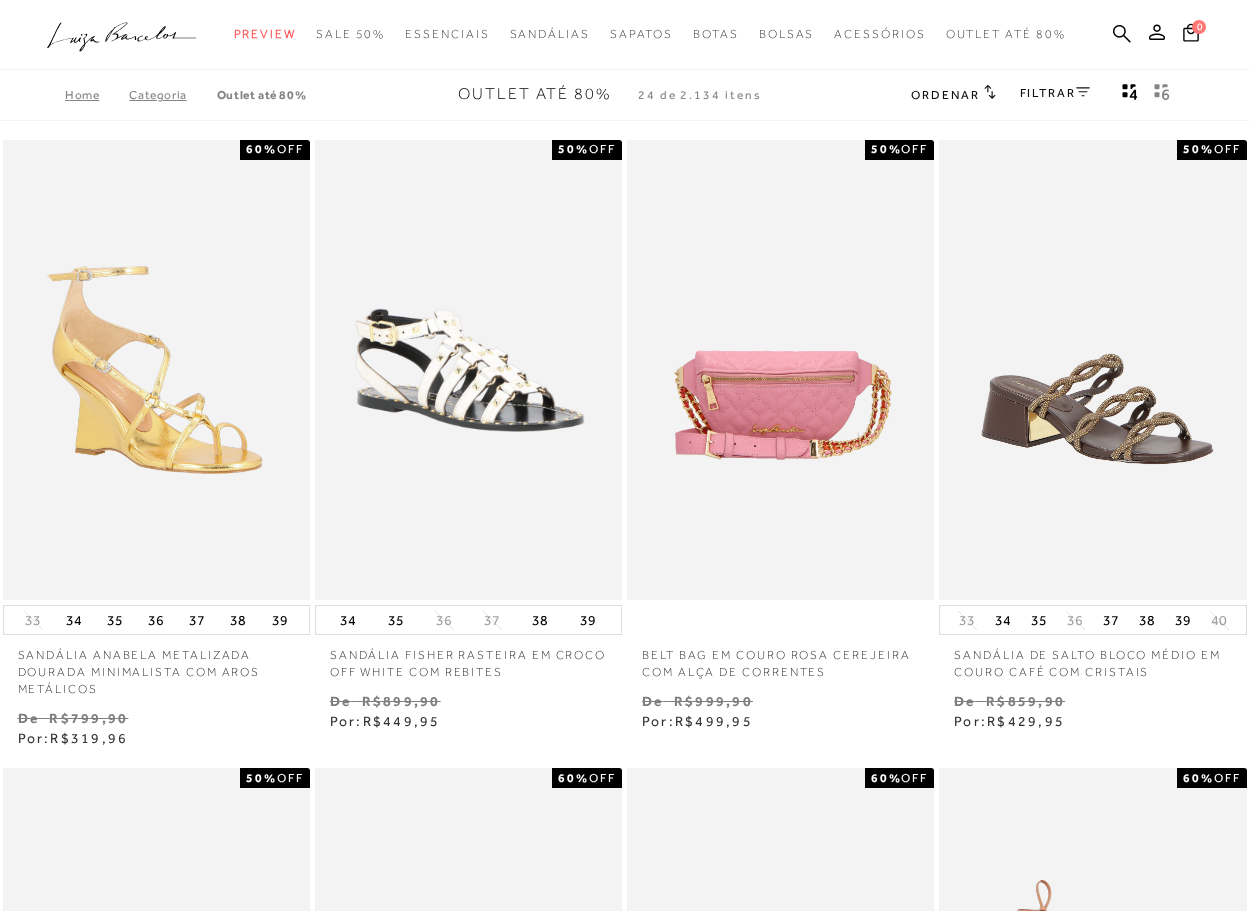 click on "Categoria" at bounding box center (172, 95) 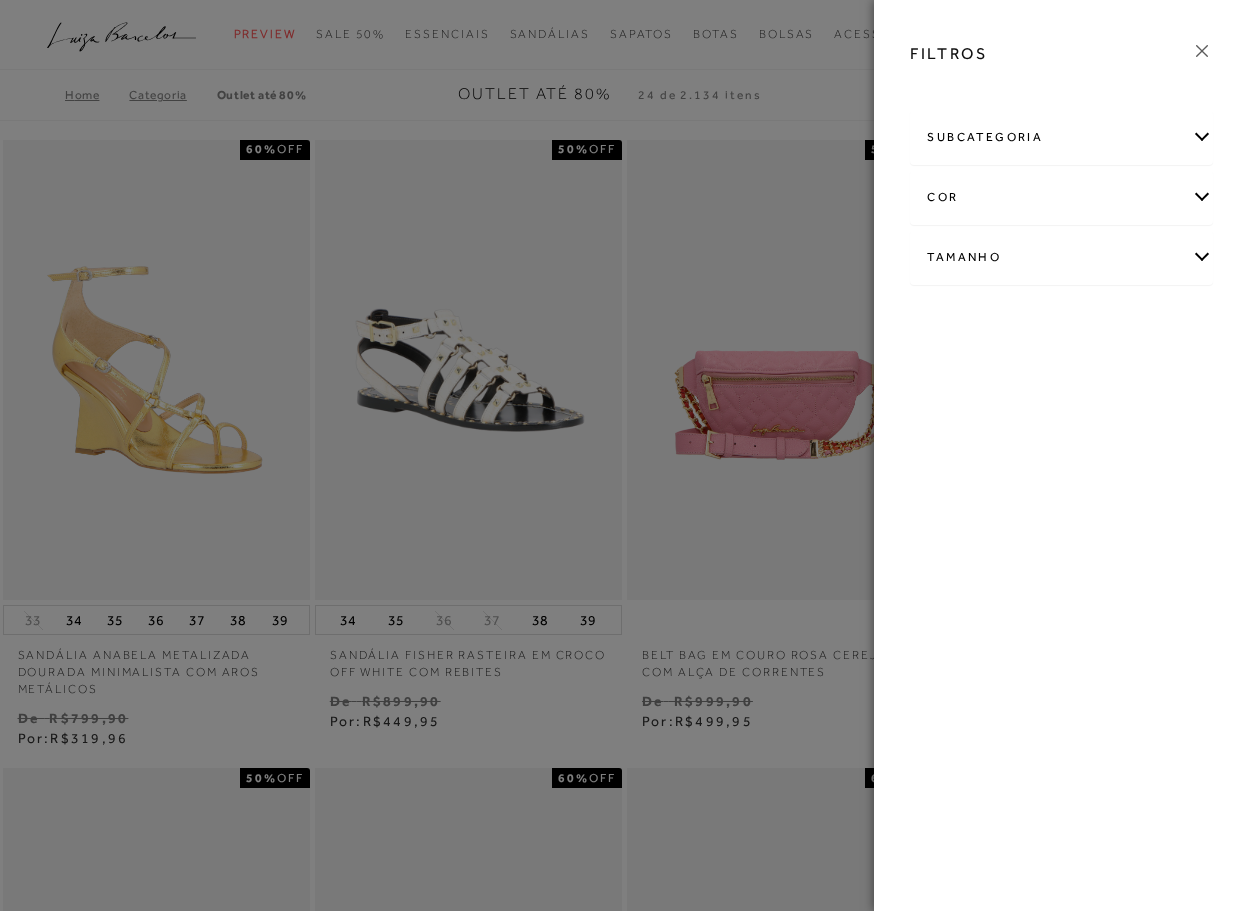 click on "subcategoria" at bounding box center [1061, 137] 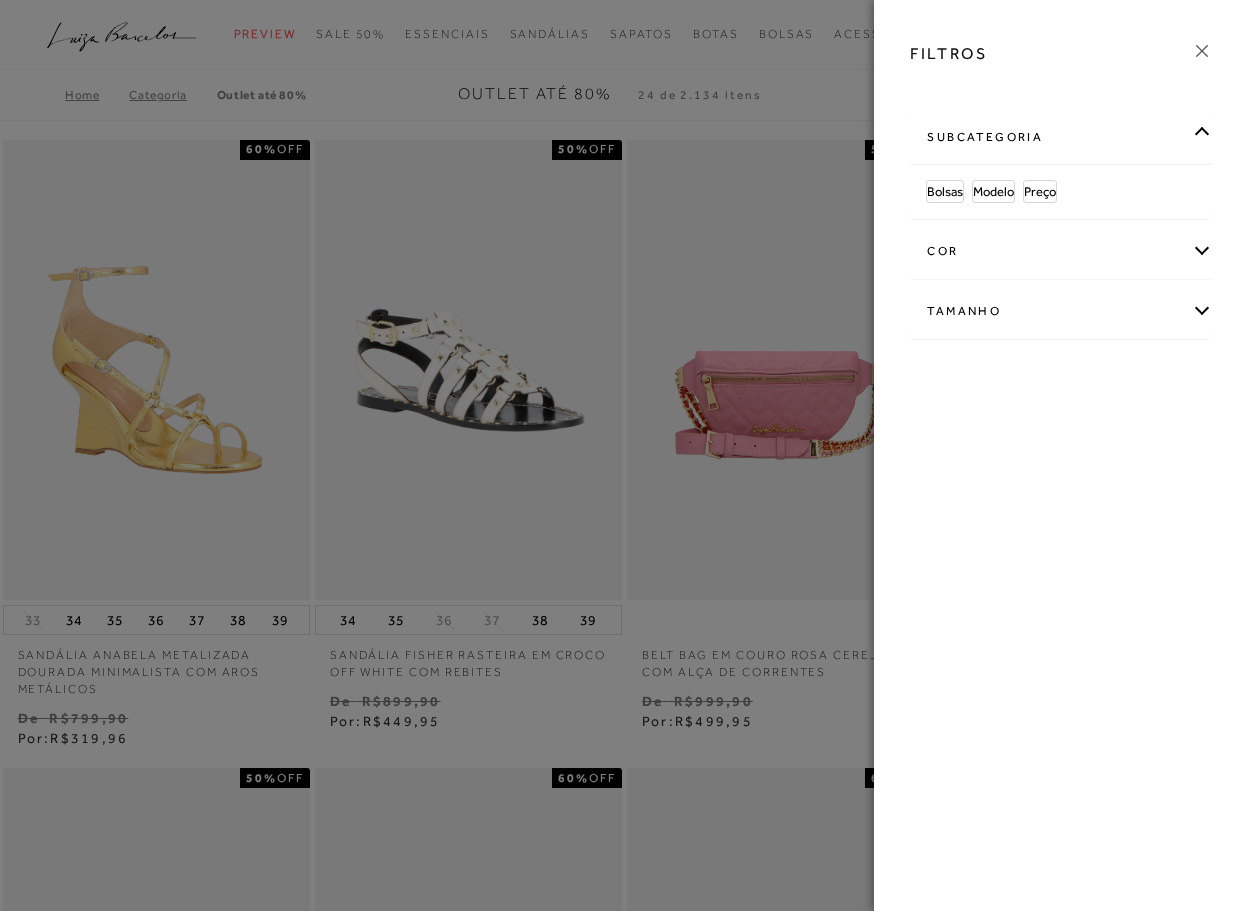 click on "cor" at bounding box center [1061, 251] 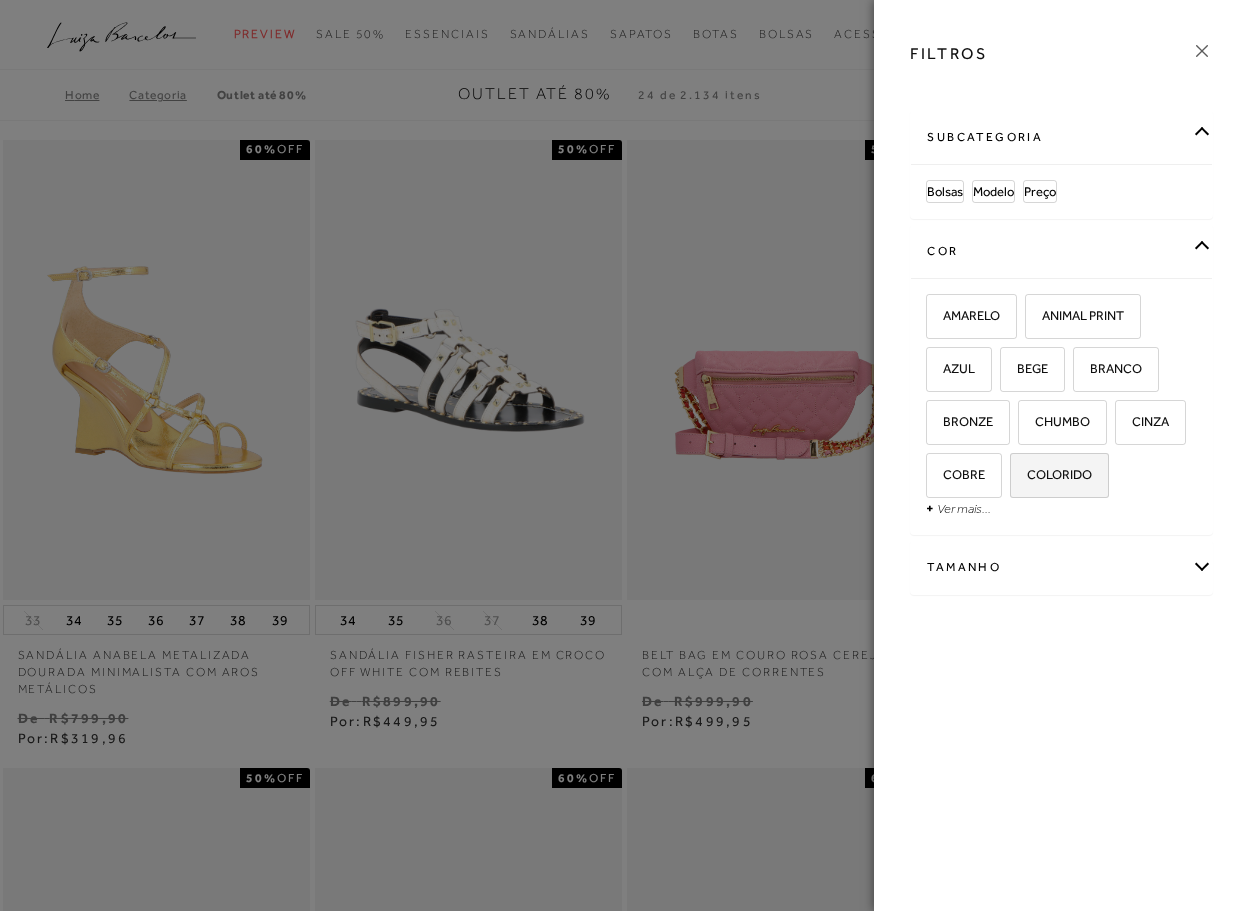 drag, startPoint x: 955, startPoint y: 512, endPoint x: 933, endPoint y: 526, distance: 26.076809 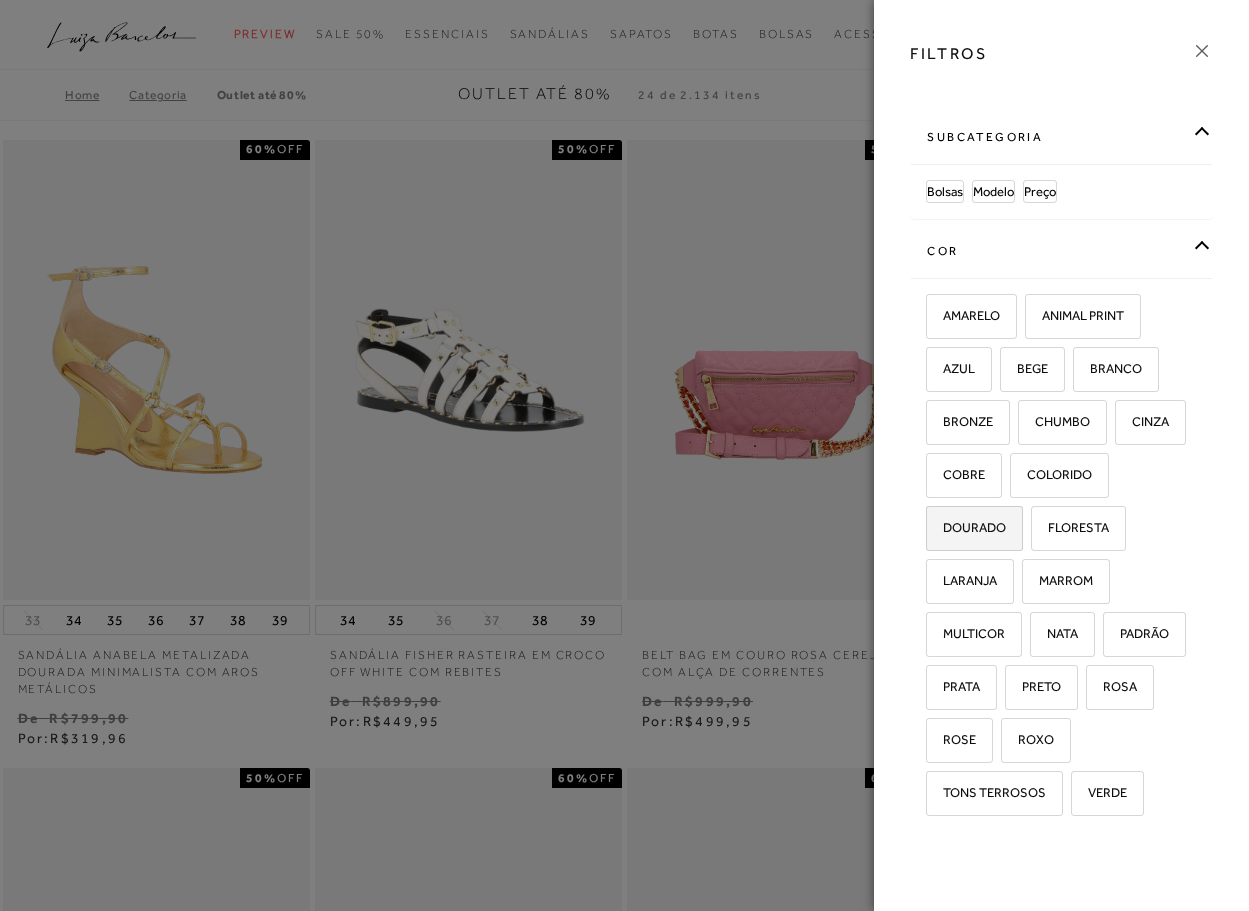click on "DOURADO" at bounding box center [967, 527] 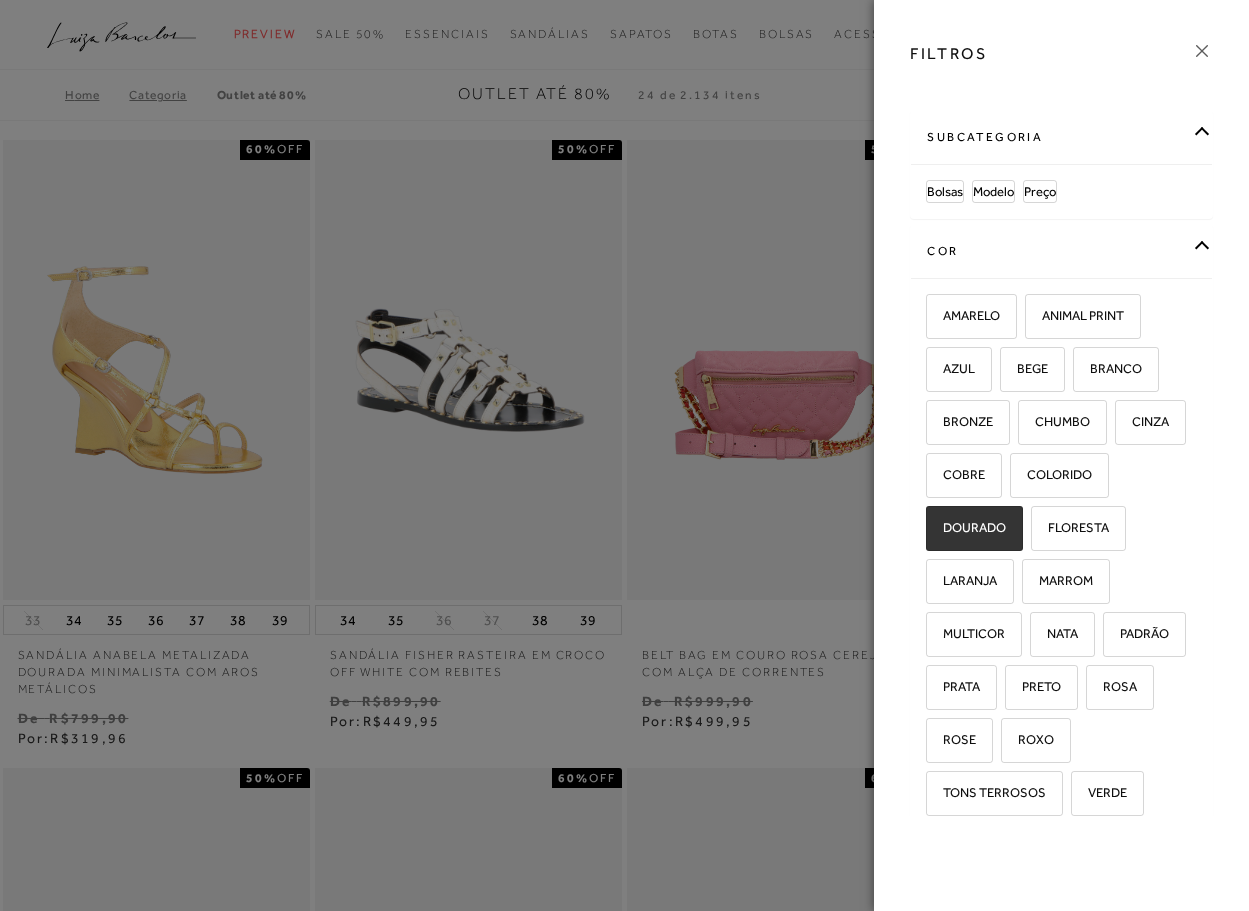 checkbox on "true" 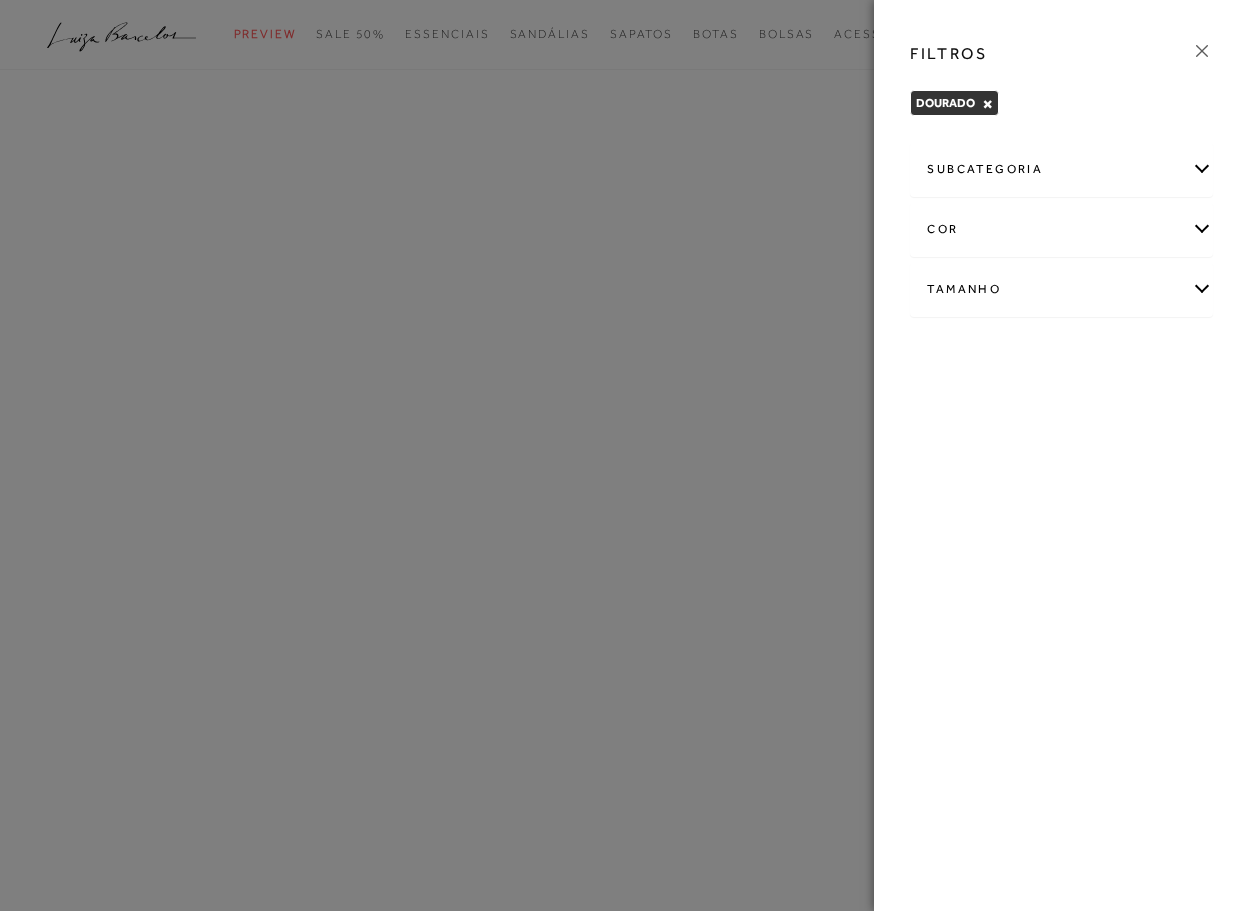 click 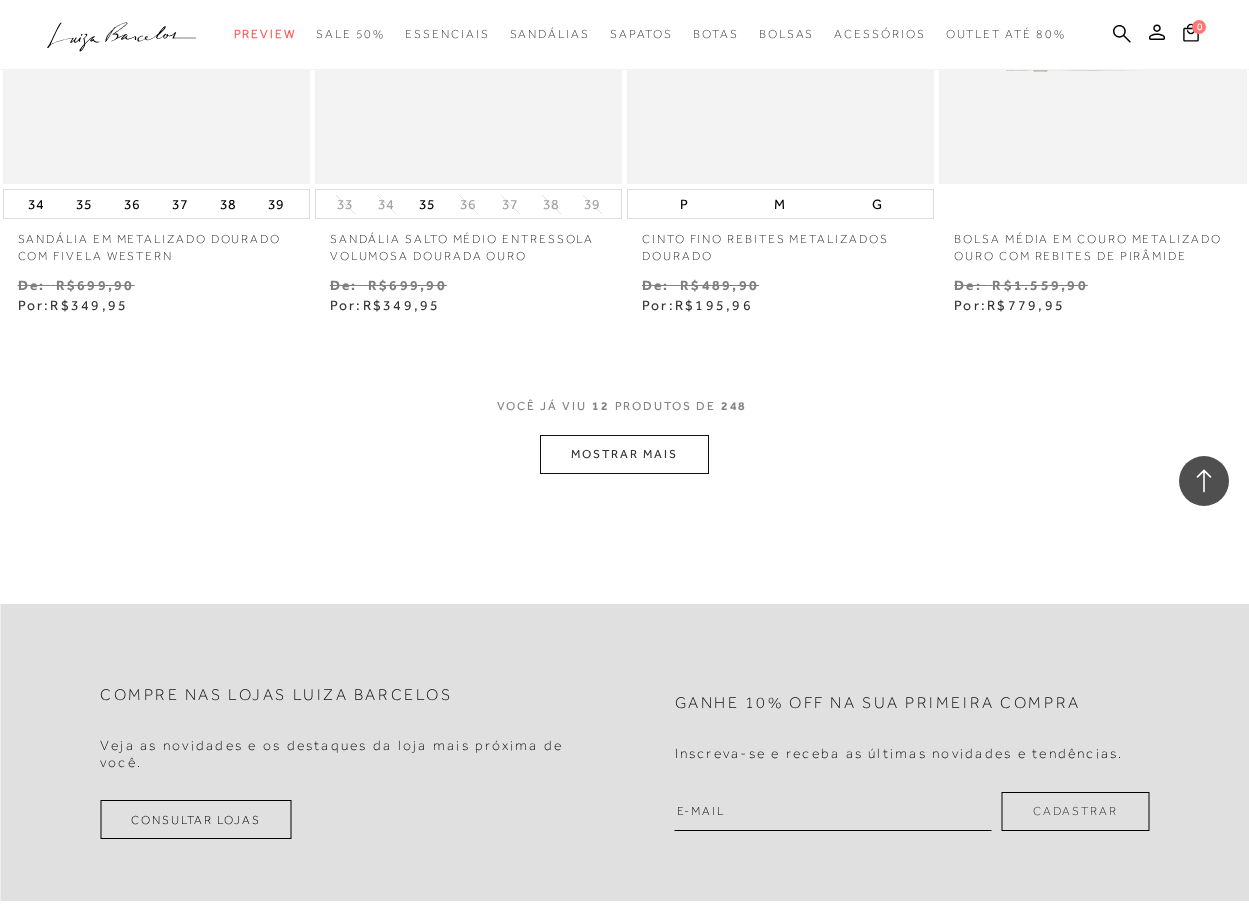 scroll, scrollTop: 1700, scrollLeft: 0, axis: vertical 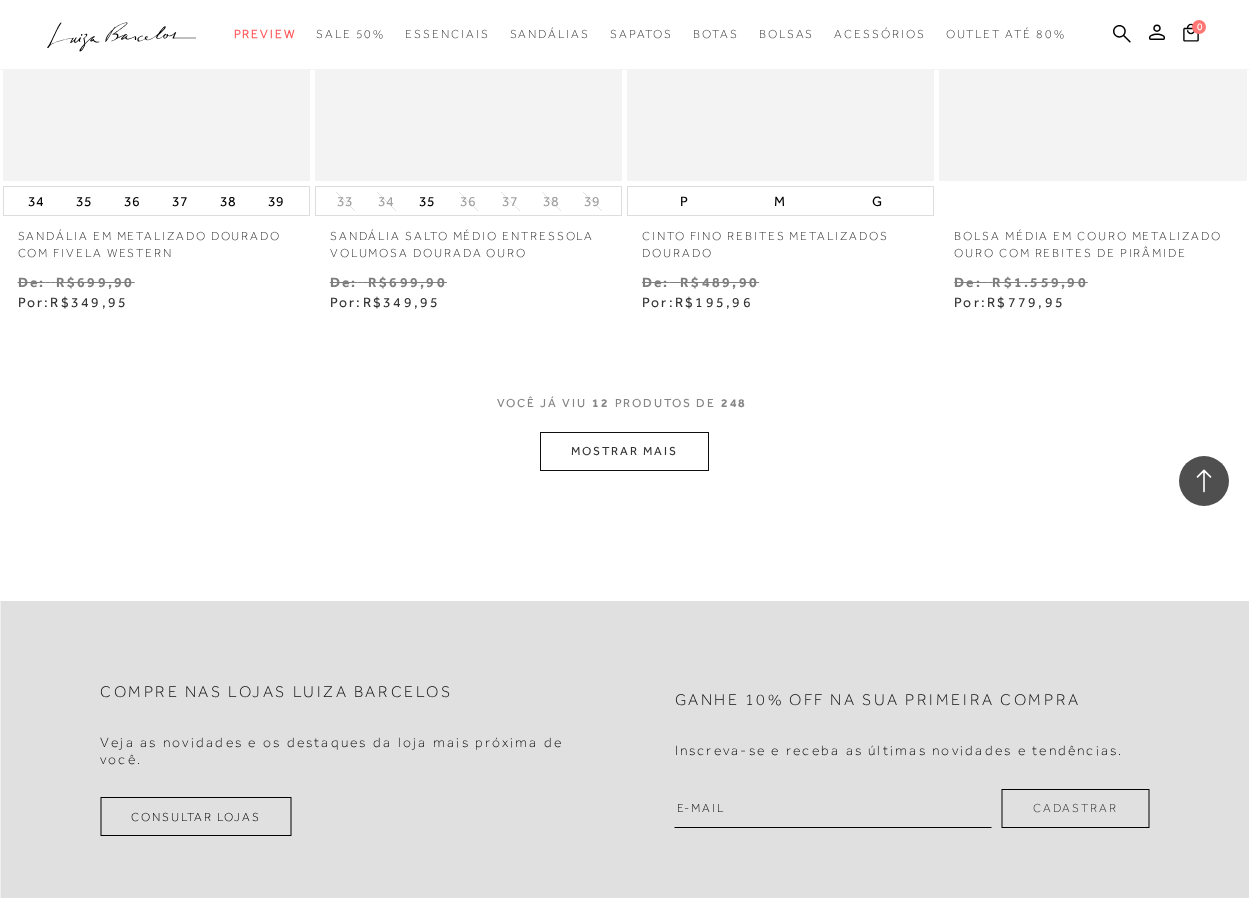 click on "MOSTRAR MAIS" at bounding box center (624, 451) 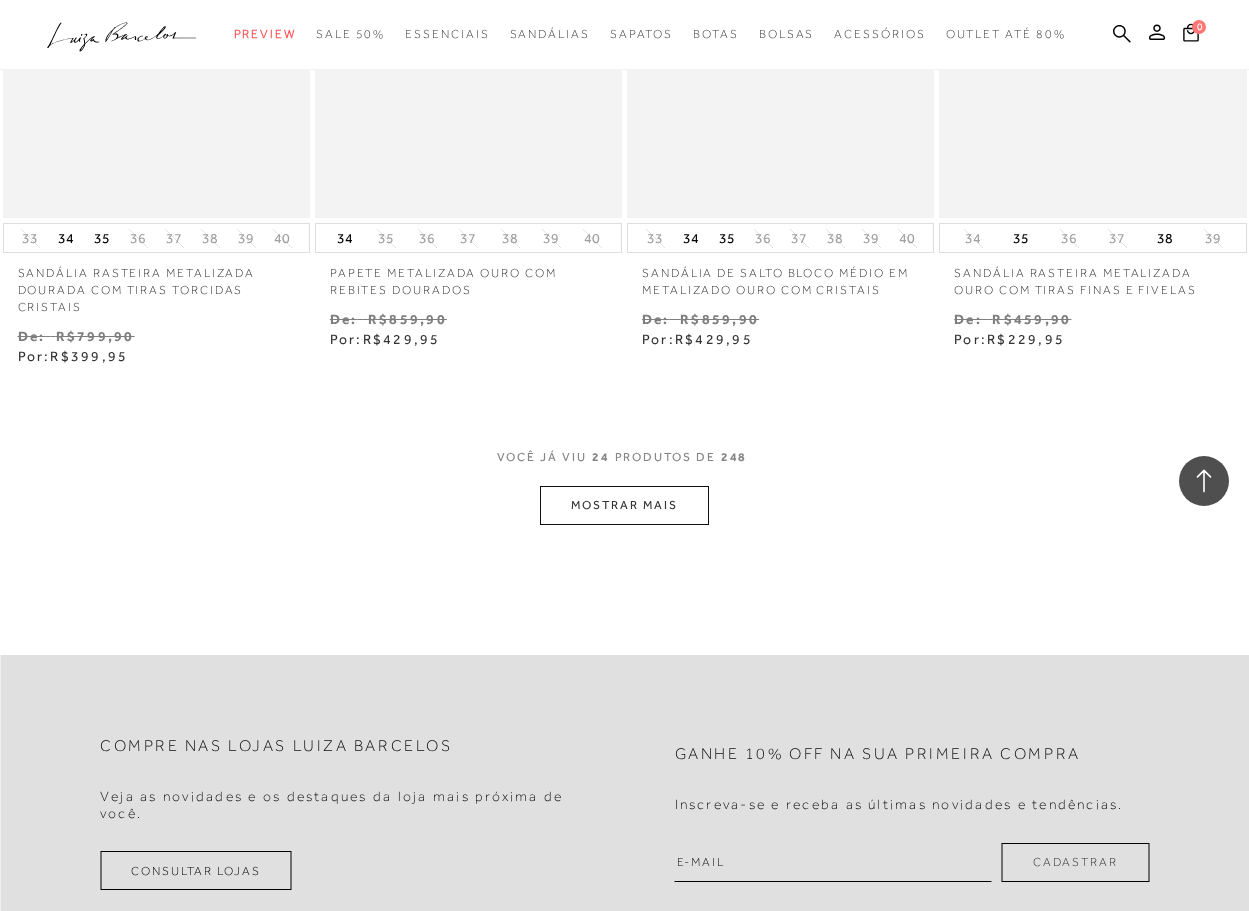 scroll, scrollTop: 3500, scrollLeft: 0, axis: vertical 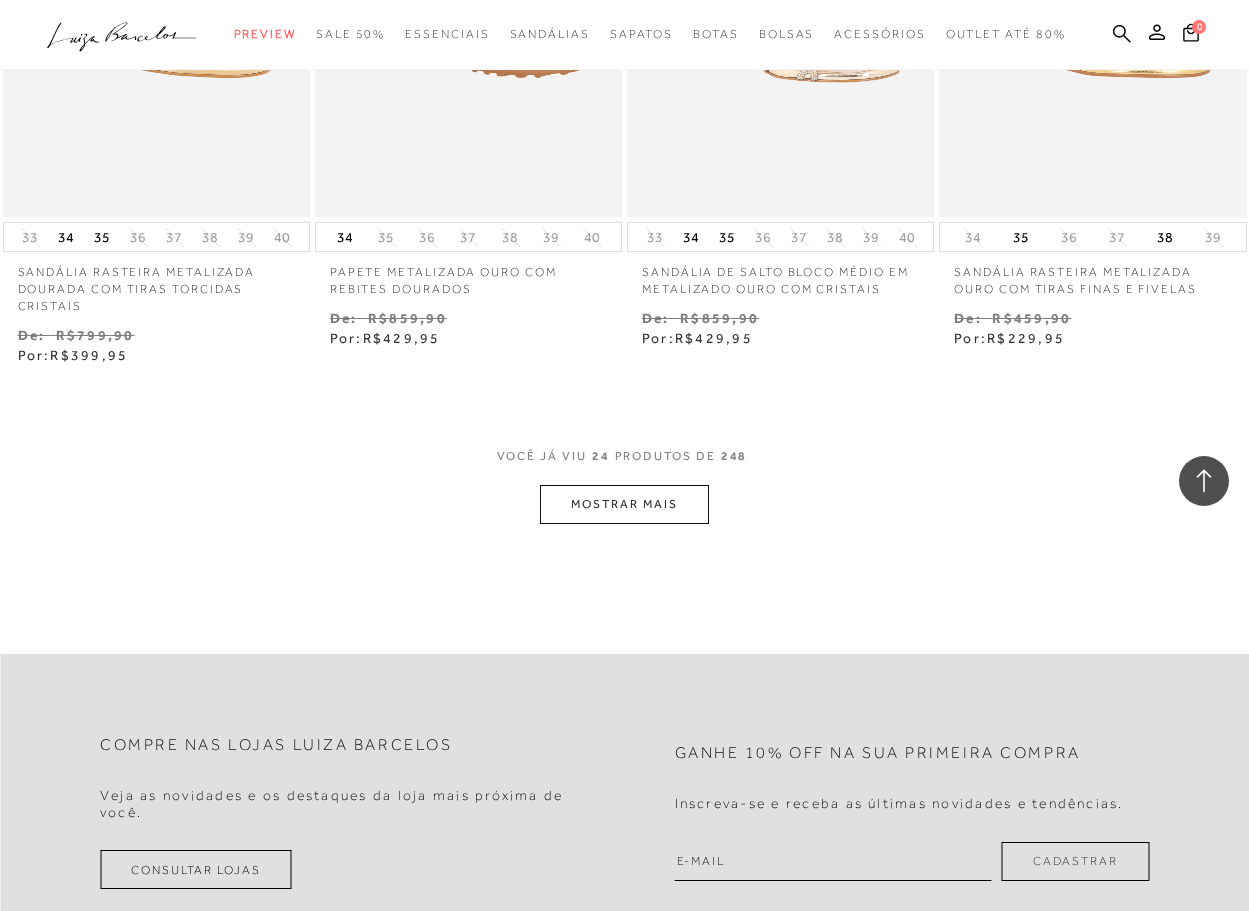 click on "MOSTRAR MAIS" at bounding box center (624, 504) 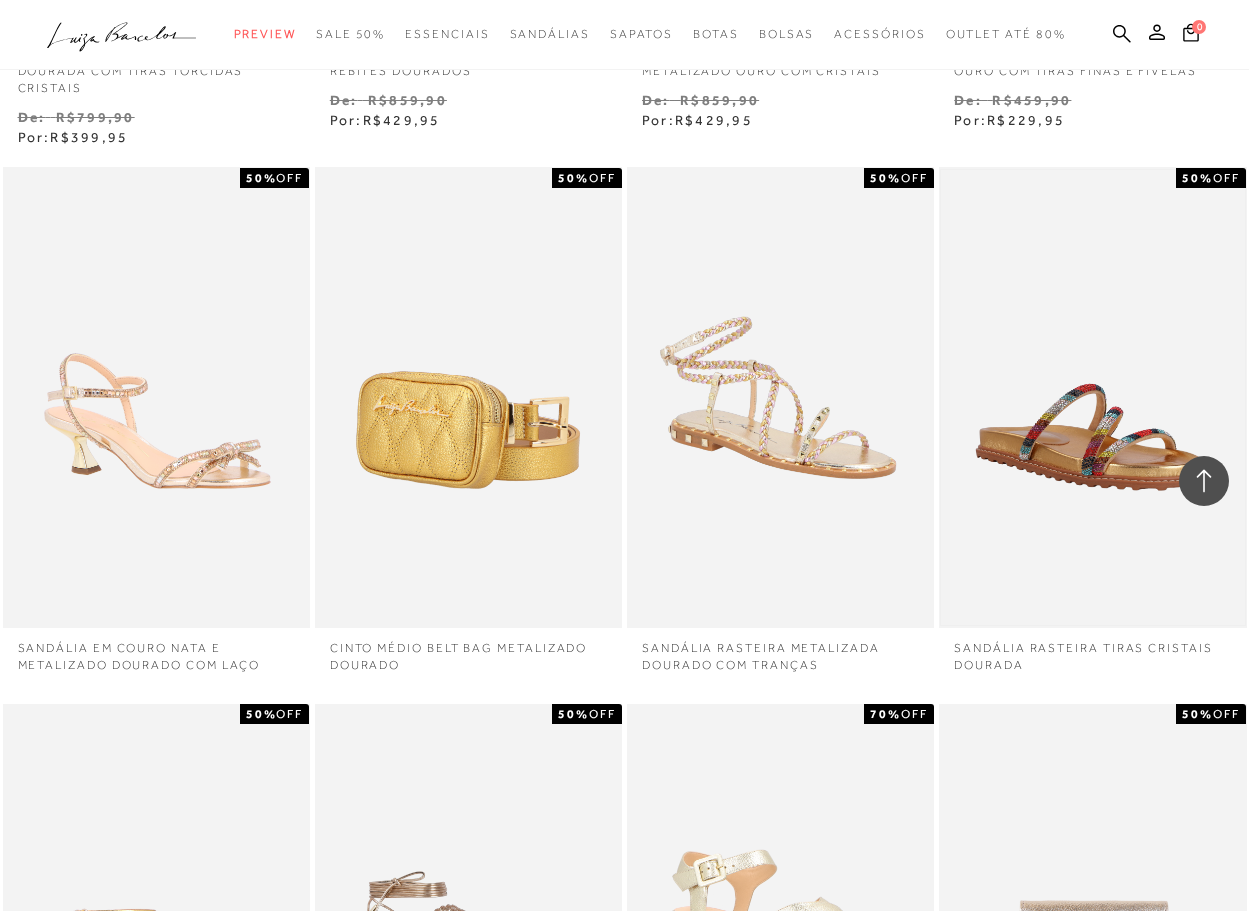 scroll, scrollTop: 3800, scrollLeft: 0, axis: vertical 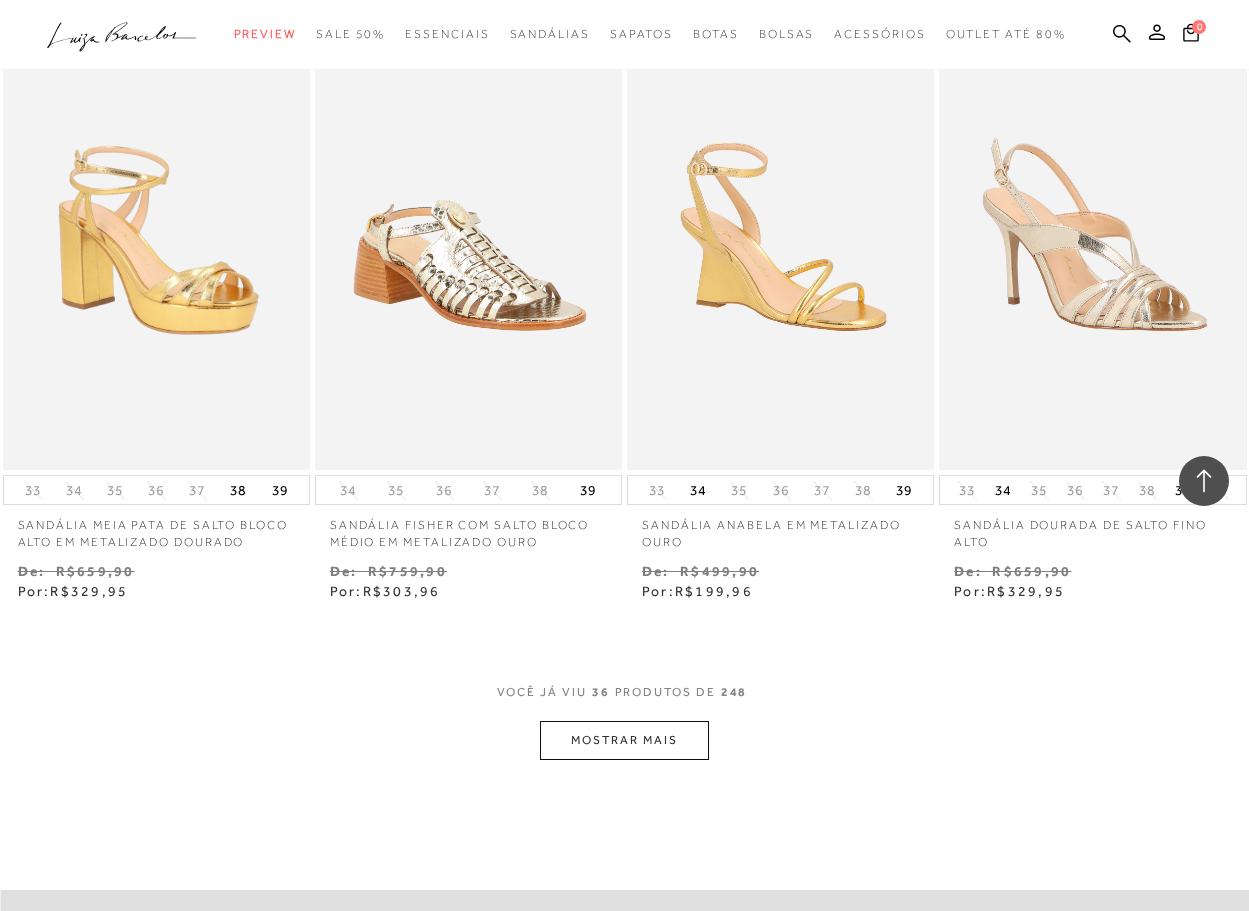 click on "MOSTRAR MAIS" at bounding box center (624, 740) 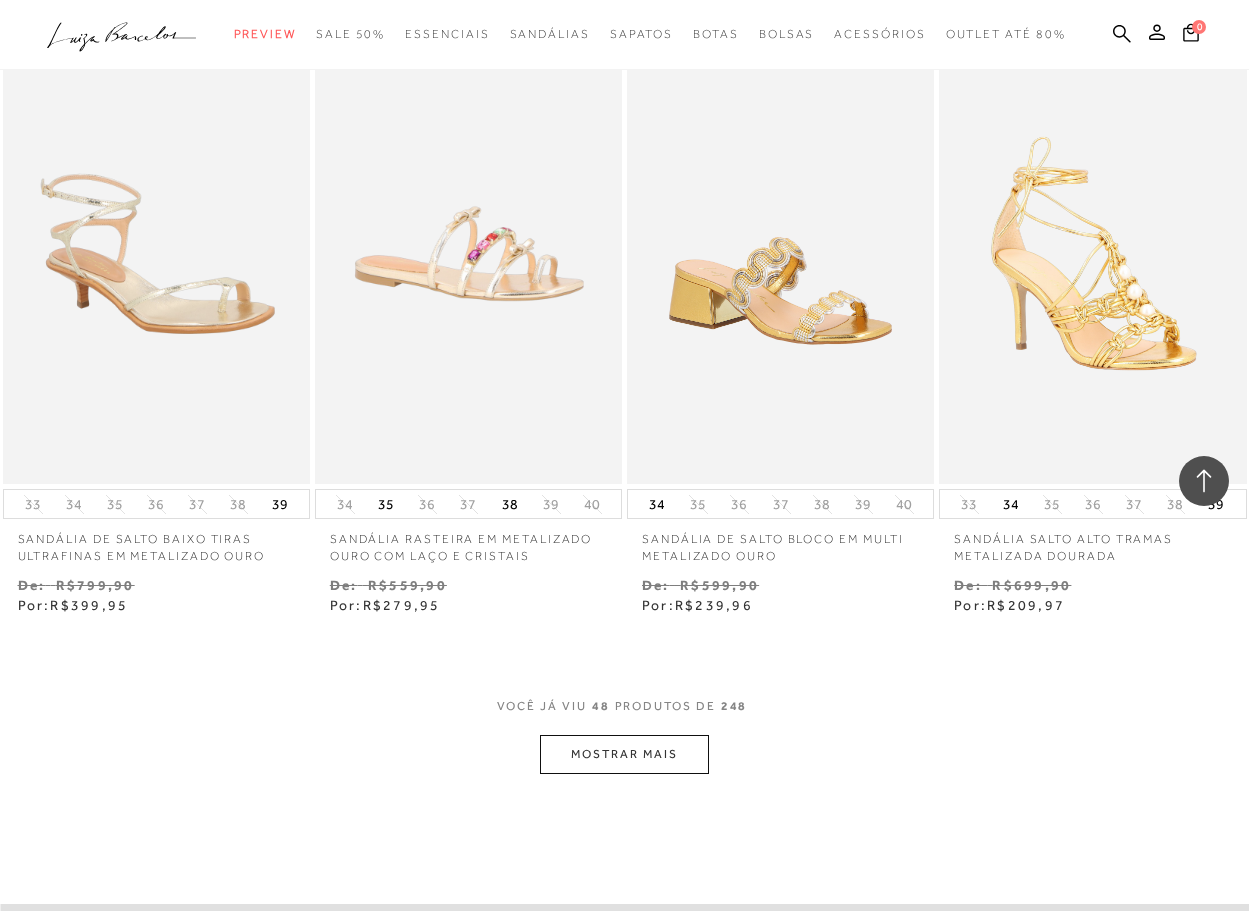 scroll, scrollTop: 7100, scrollLeft: 0, axis: vertical 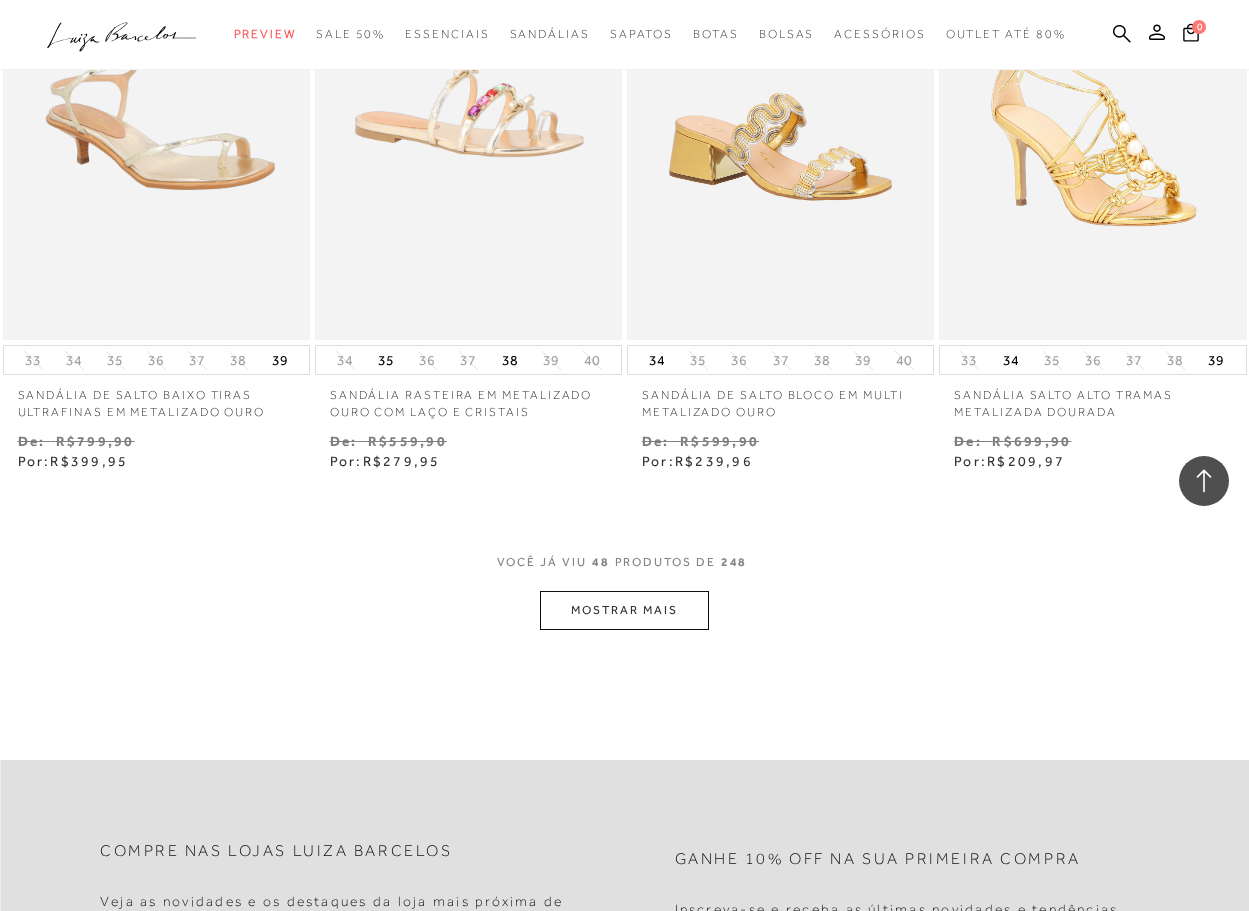 click on "MOSTRAR MAIS" at bounding box center [624, 610] 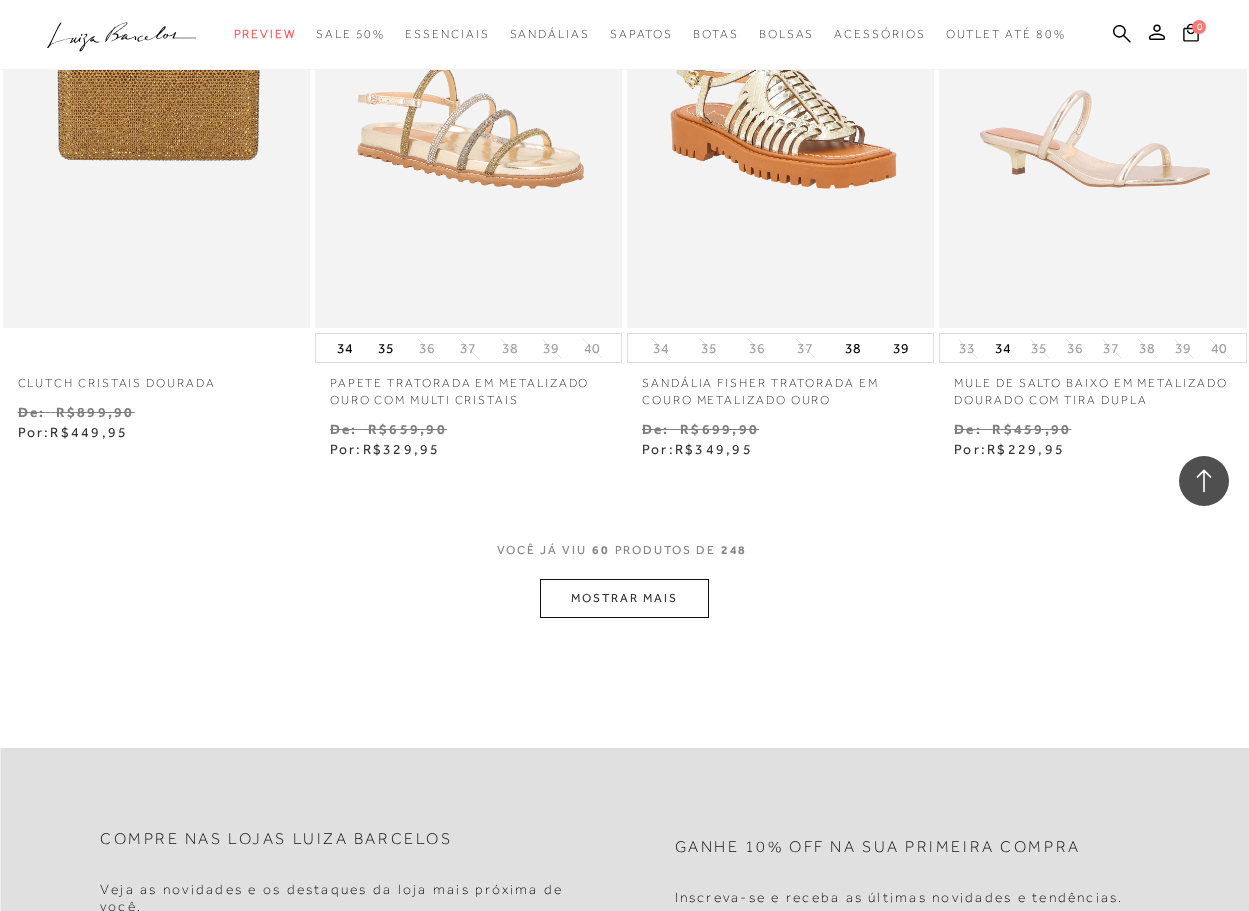 scroll, scrollTop: 9000, scrollLeft: 0, axis: vertical 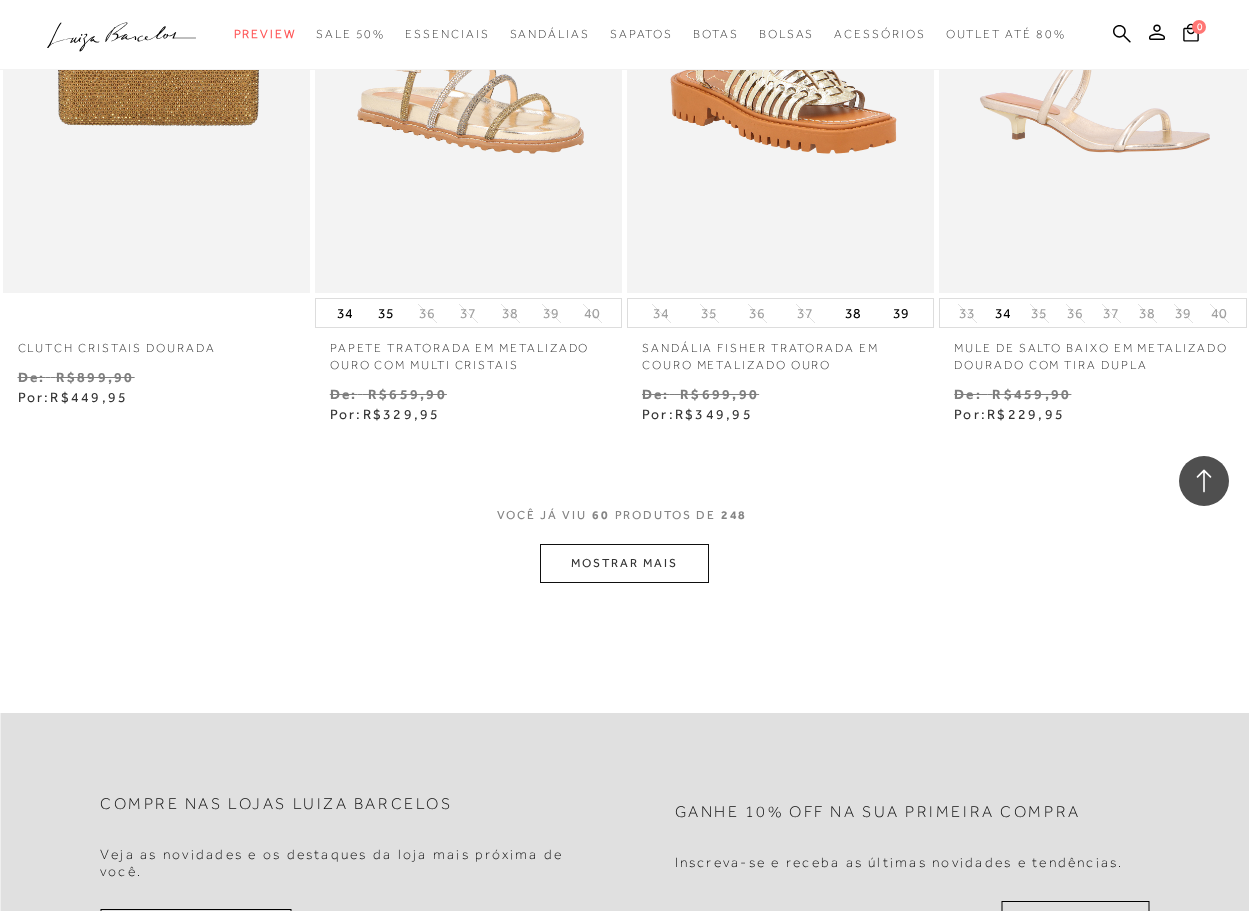 click on "MOSTRAR MAIS" at bounding box center [624, 563] 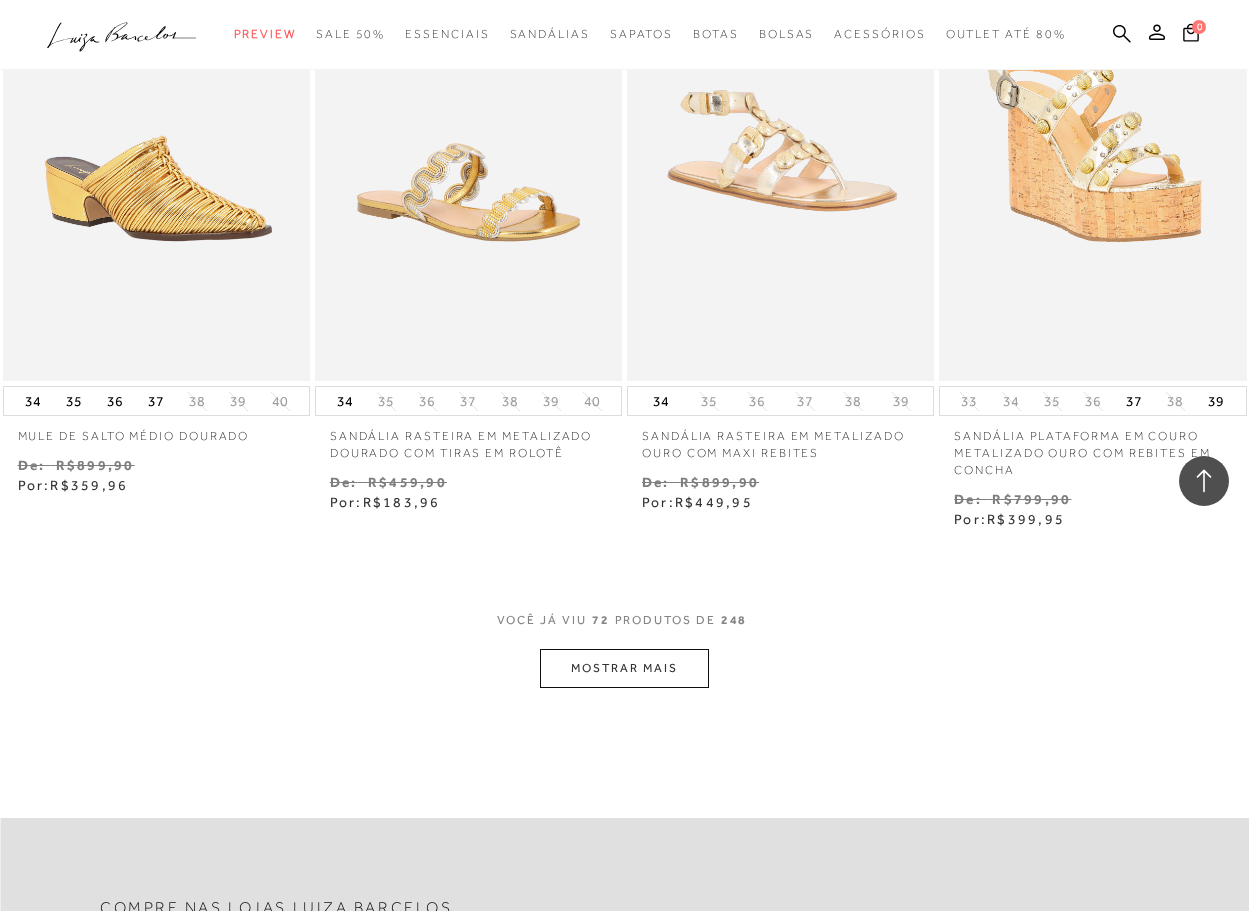 scroll, scrollTop: 10800, scrollLeft: 0, axis: vertical 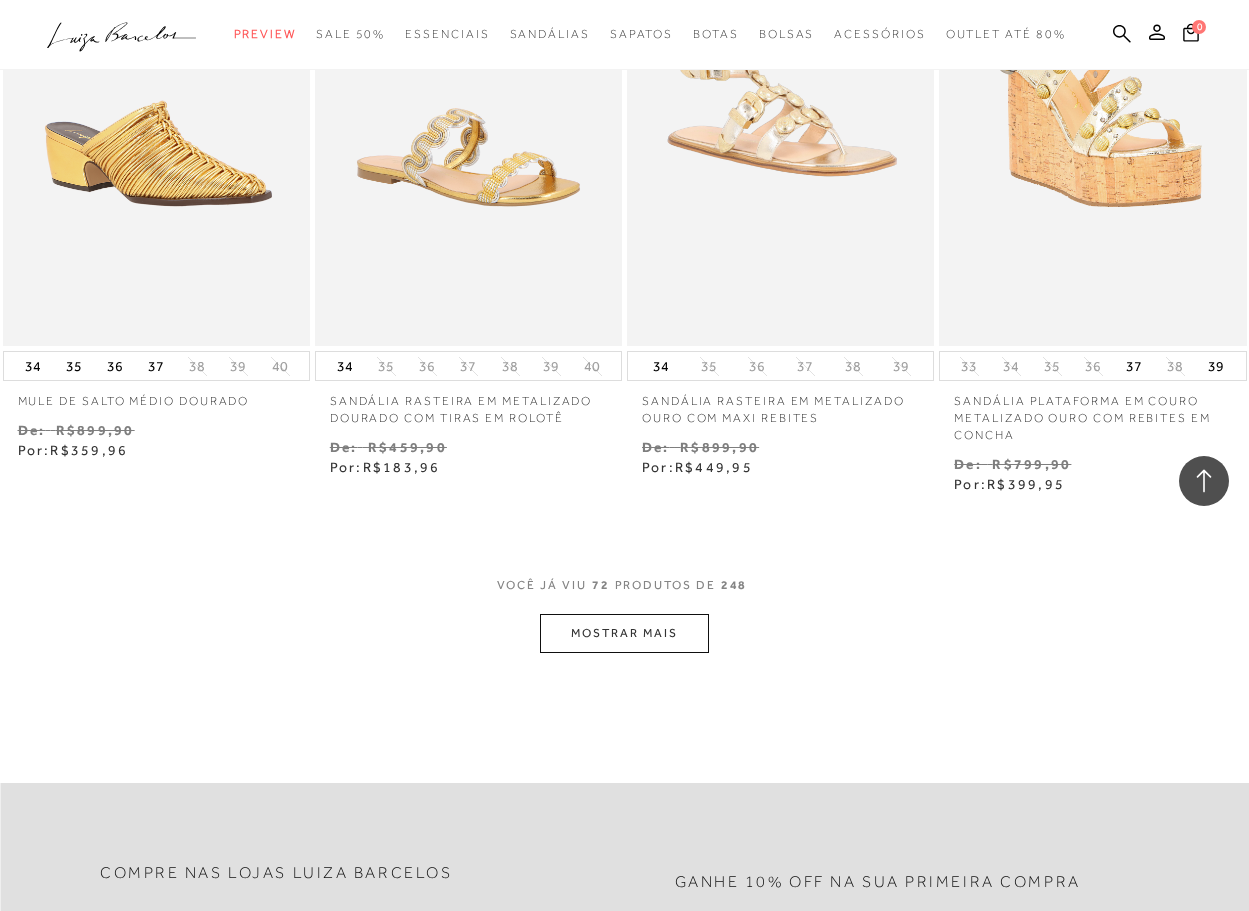 click on "MOSTRAR MAIS" at bounding box center (624, 633) 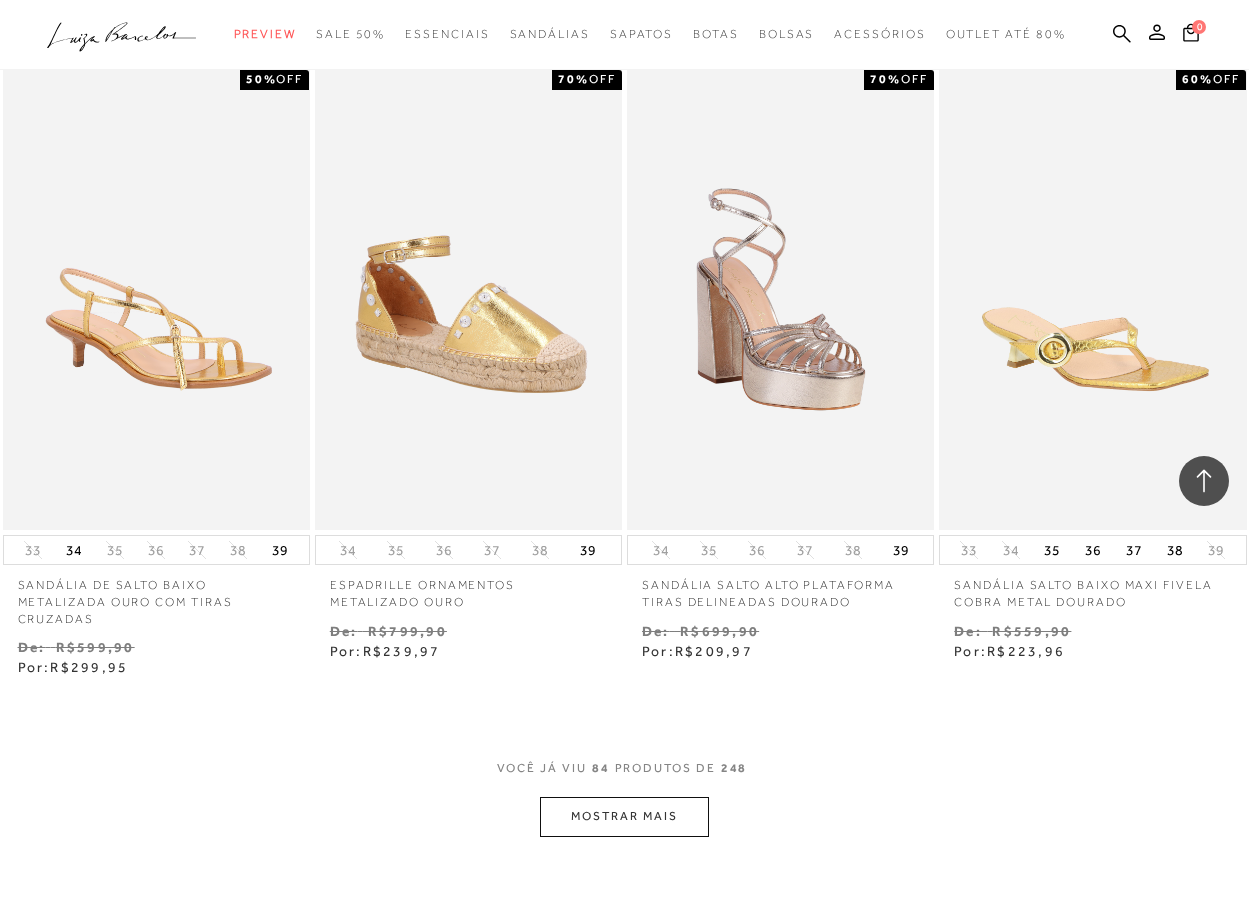 scroll, scrollTop: 12800, scrollLeft: 0, axis: vertical 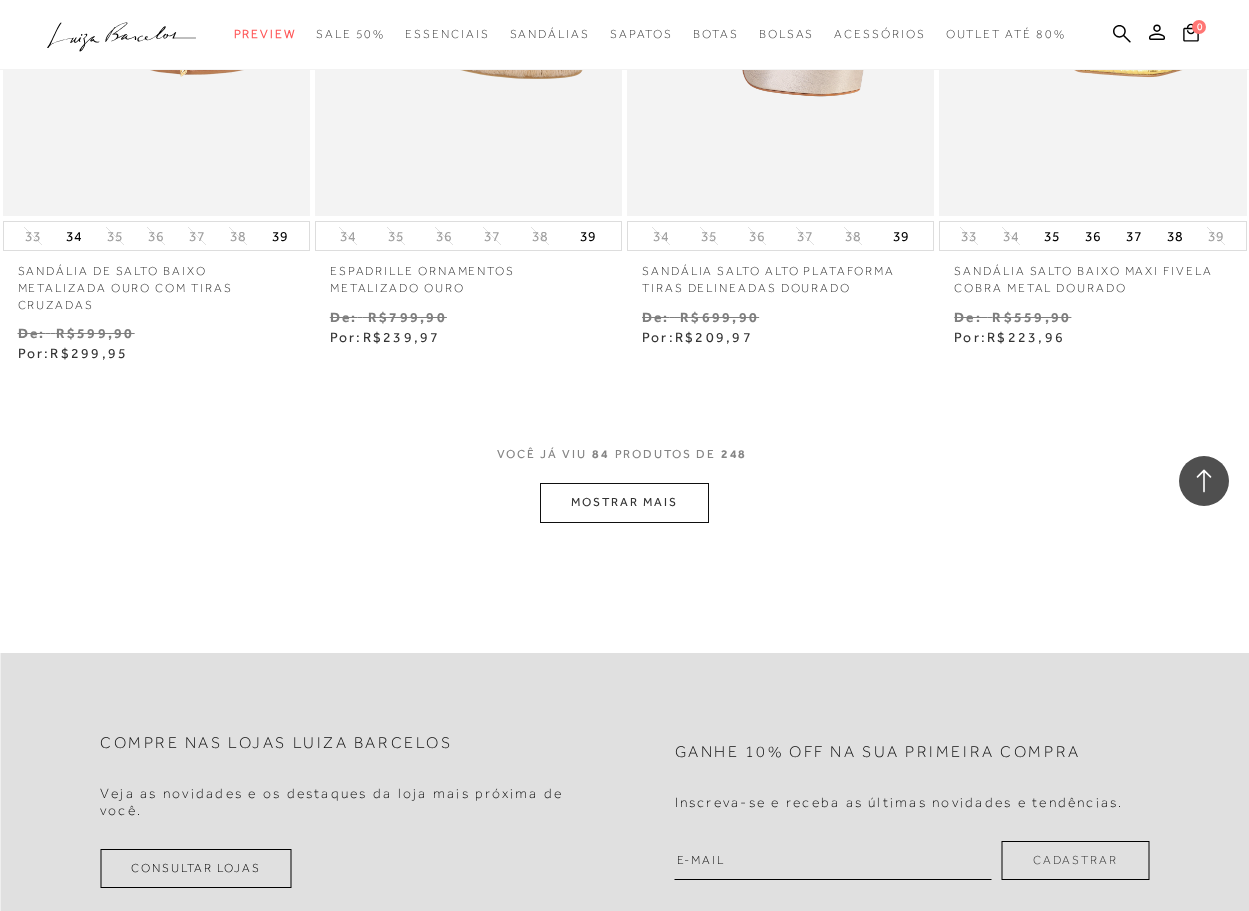 click on "MOSTRAR MAIS" at bounding box center (624, 502) 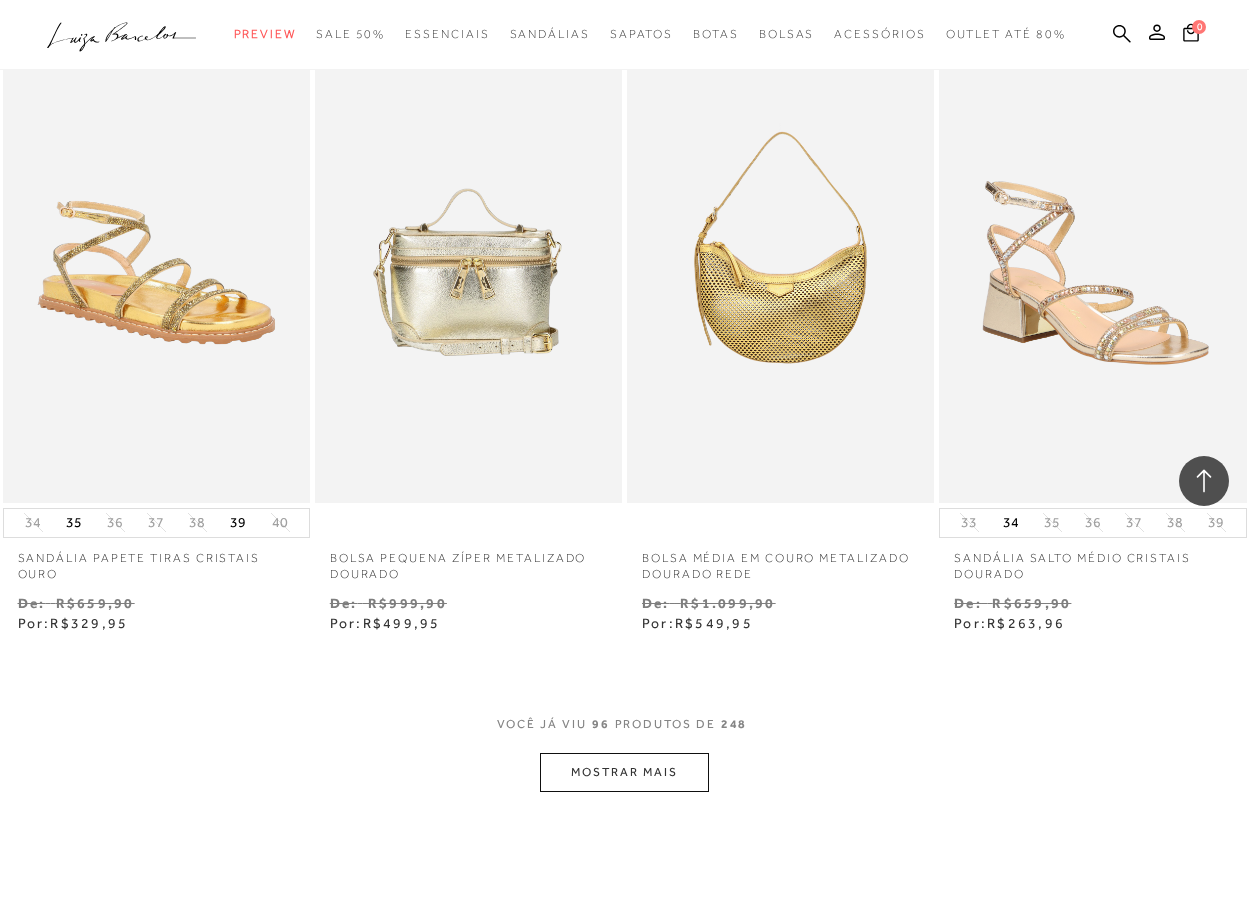 scroll, scrollTop: 14500, scrollLeft: 0, axis: vertical 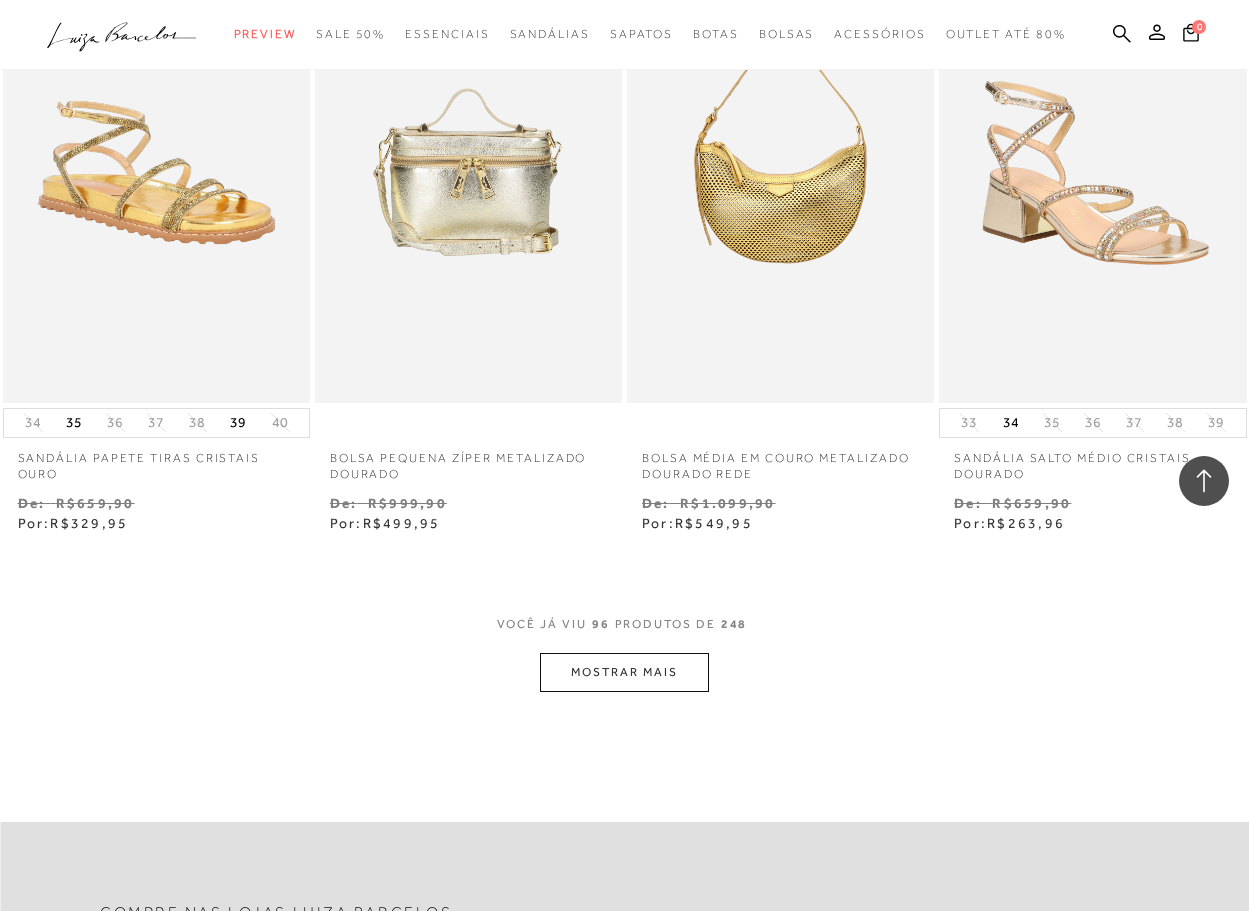 click on "MOSTRAR MAIS" at bounding box center (624, 672) 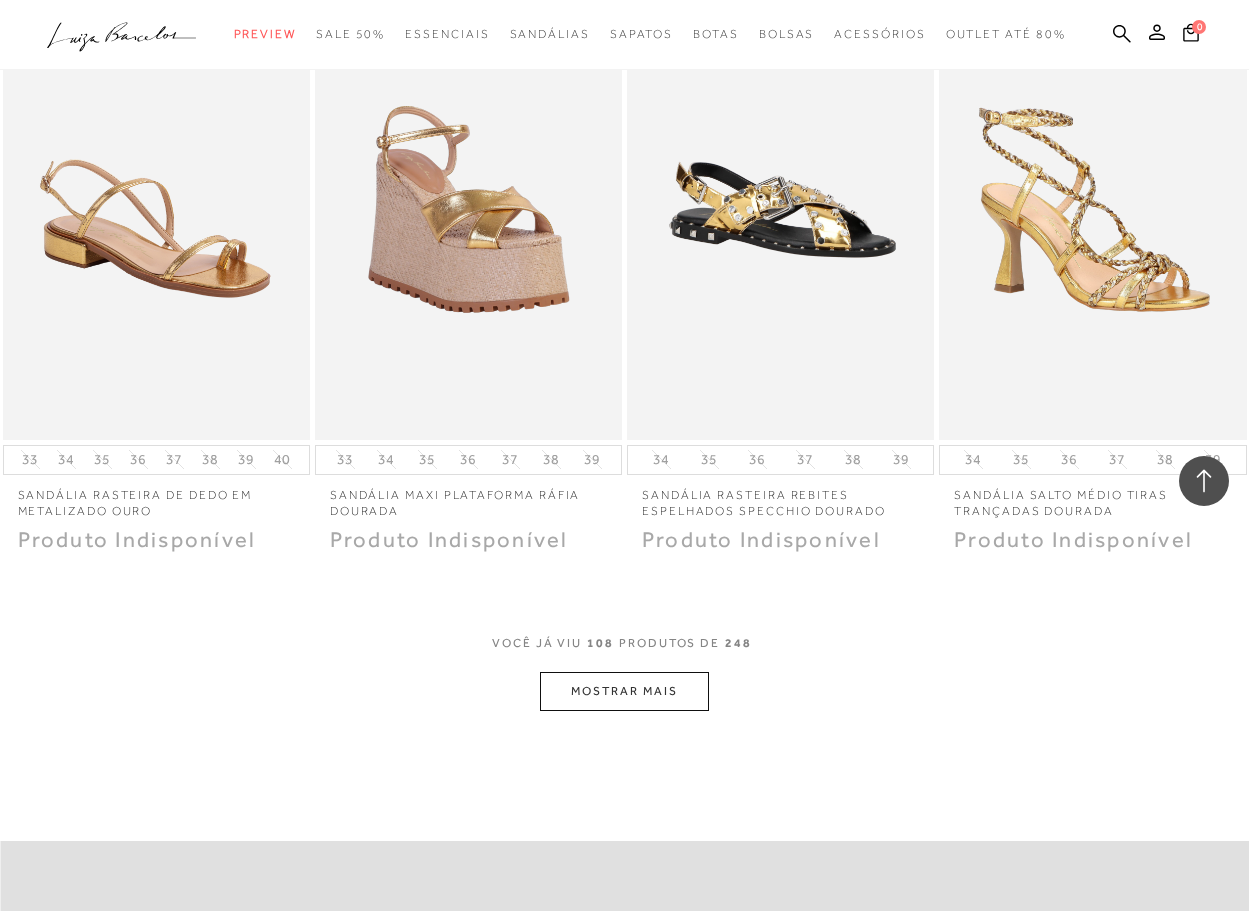 scroll, scrollTop: 16400, scrollLeft: 0, axis: vertical 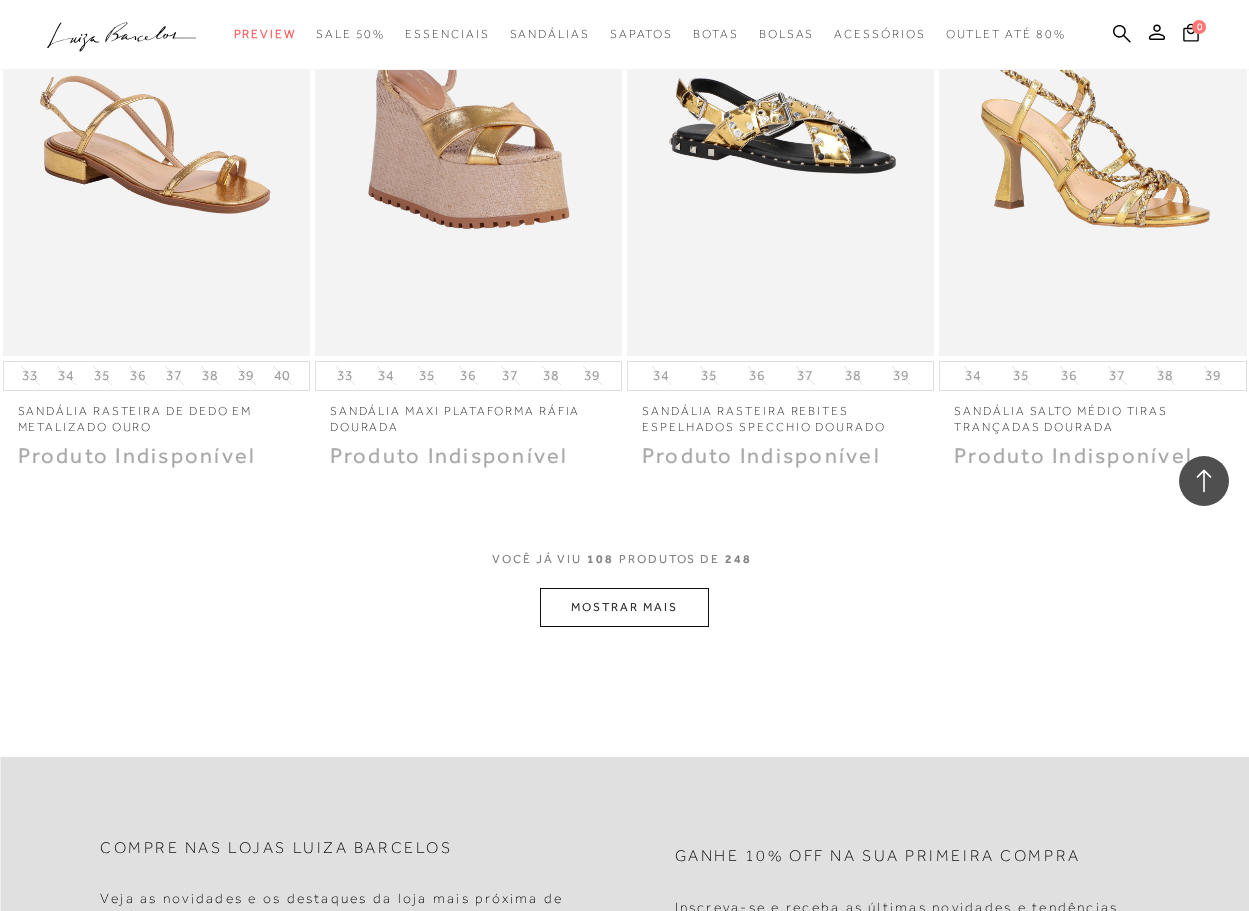 click on "MOSTRAR MAIS" at bounding box center (624, 607) 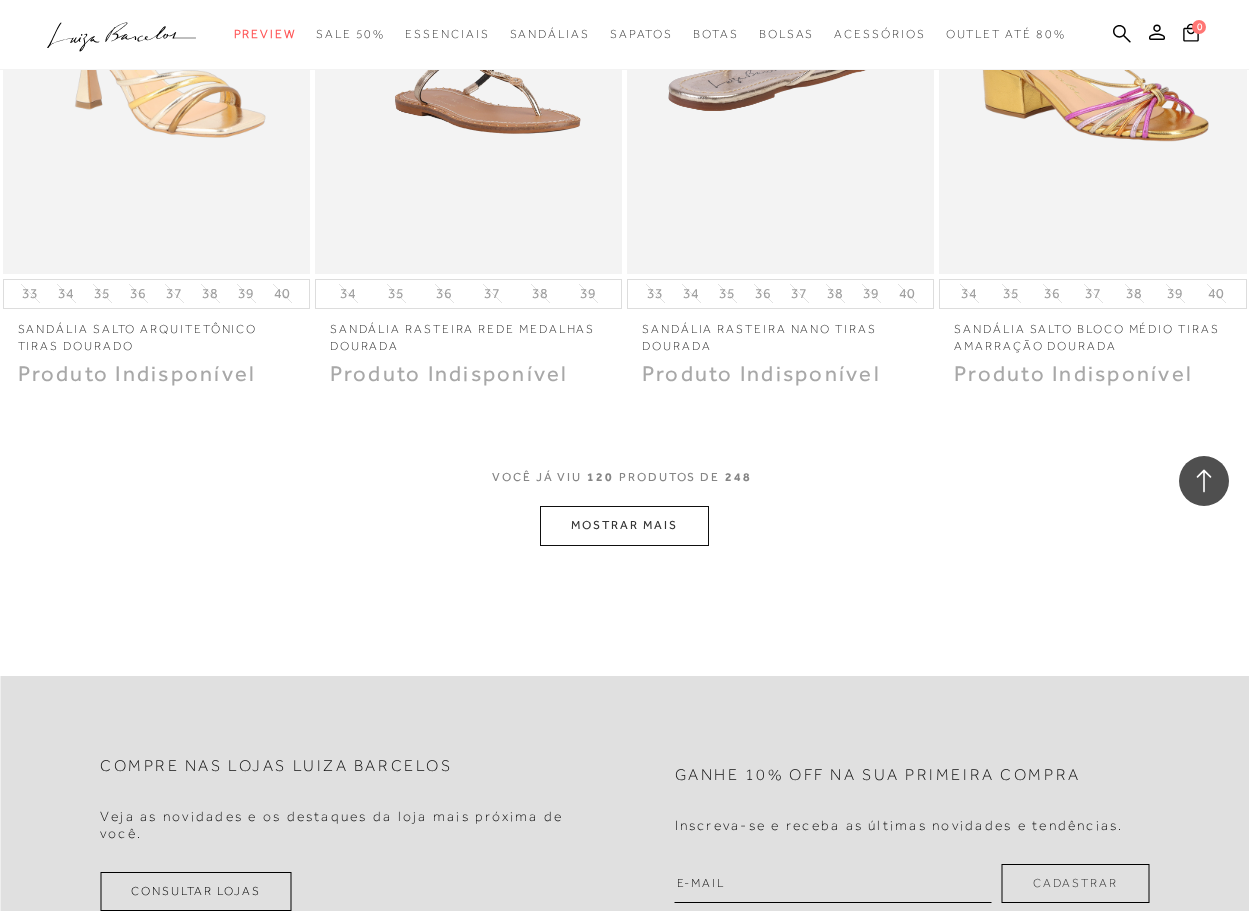 scroll, scrollTop: 18300, scrollLeft: 0, axis: vertical 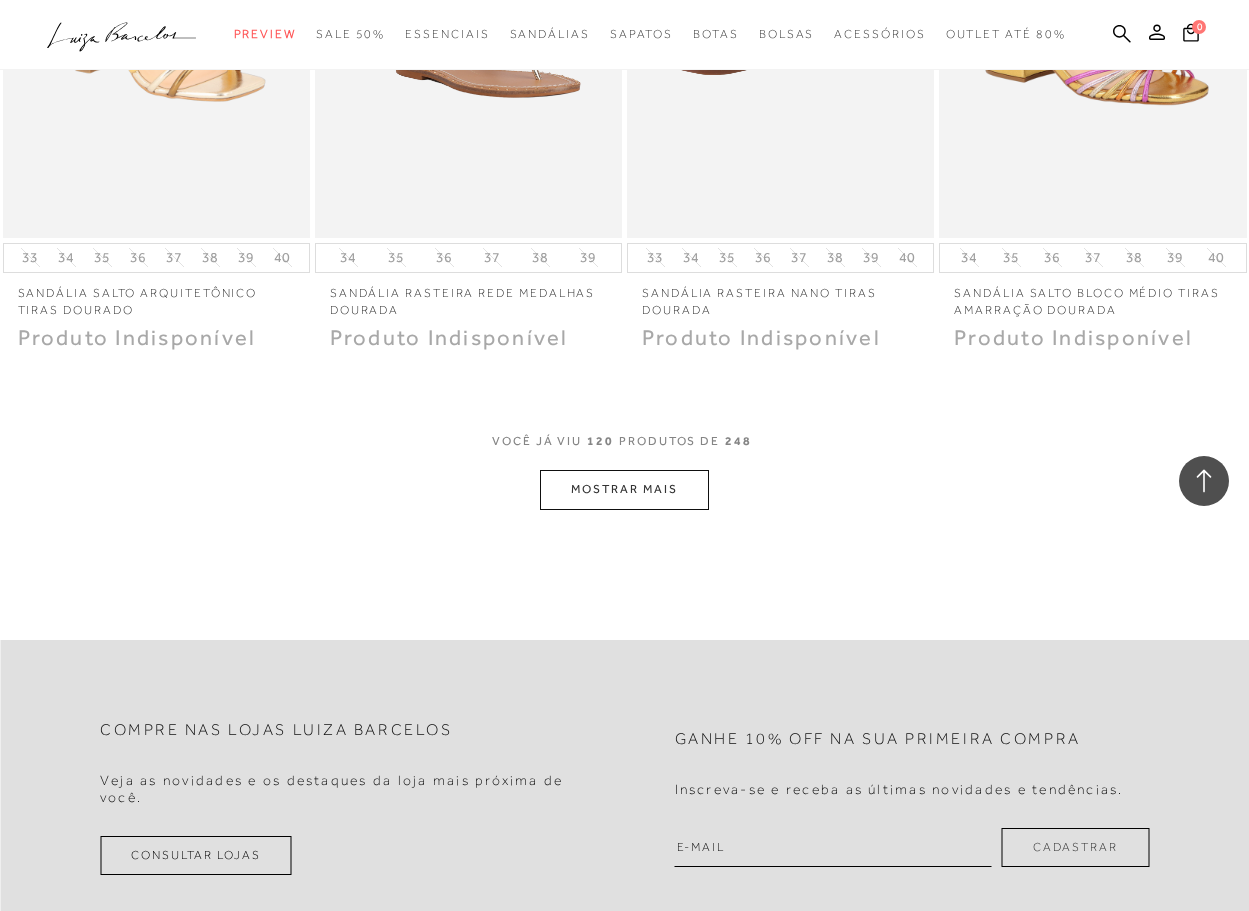 click on "MOSTRAR MAIS" at bounding box center (624, 489) 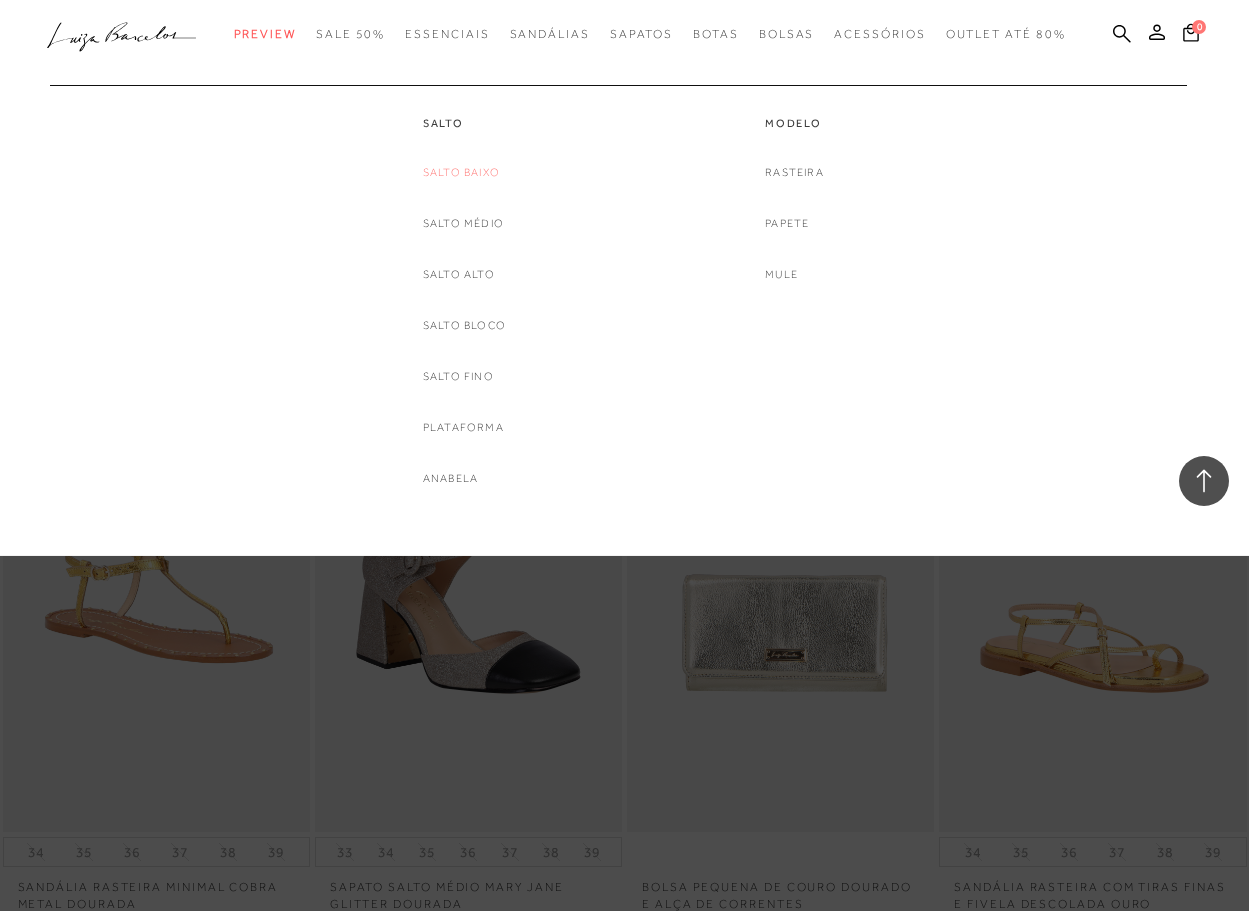 click on "Salto Baixo" at bounding box center [461, 172] 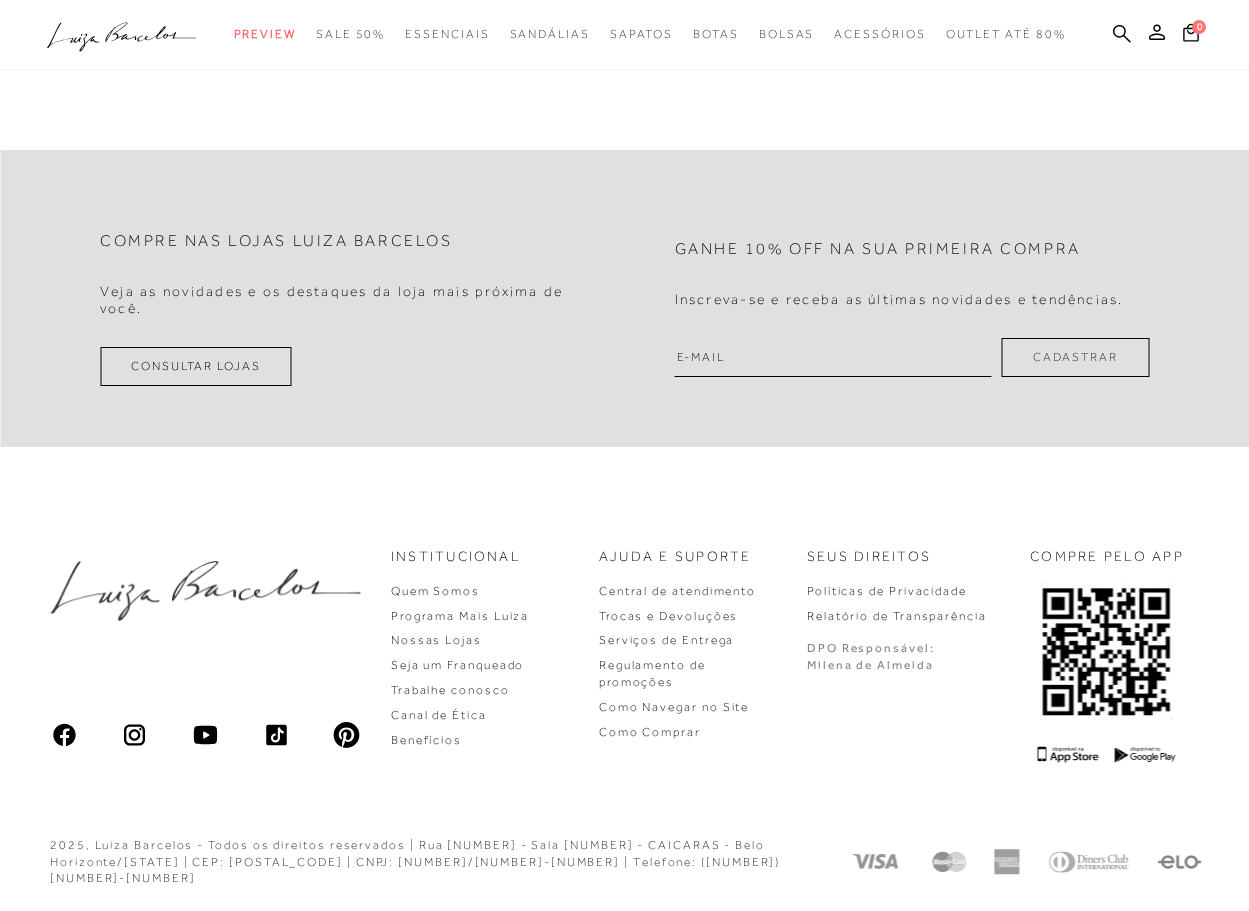 scroll, scrollTop: 0, scrollLeft: 0, axis: both 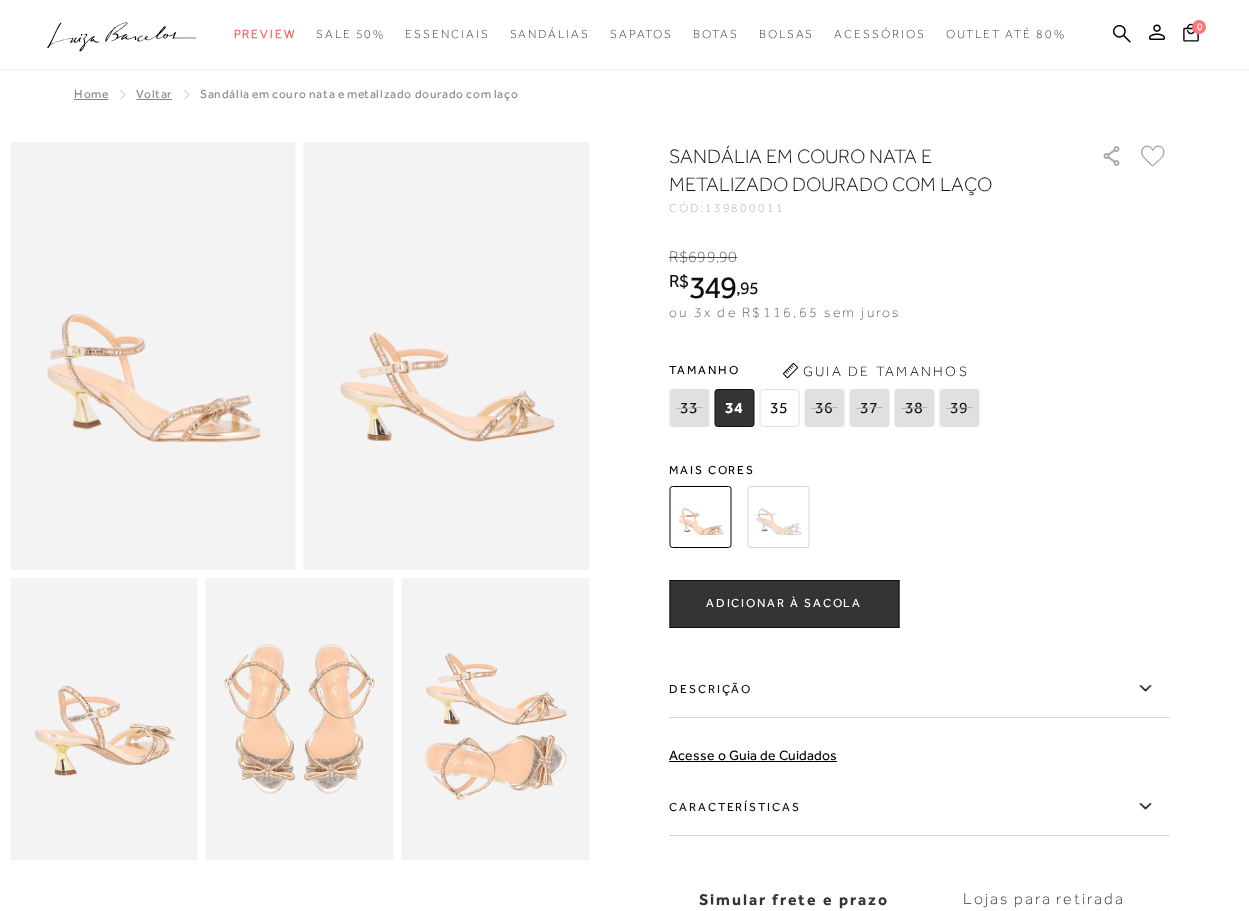 click at bounding box center (495, 719) 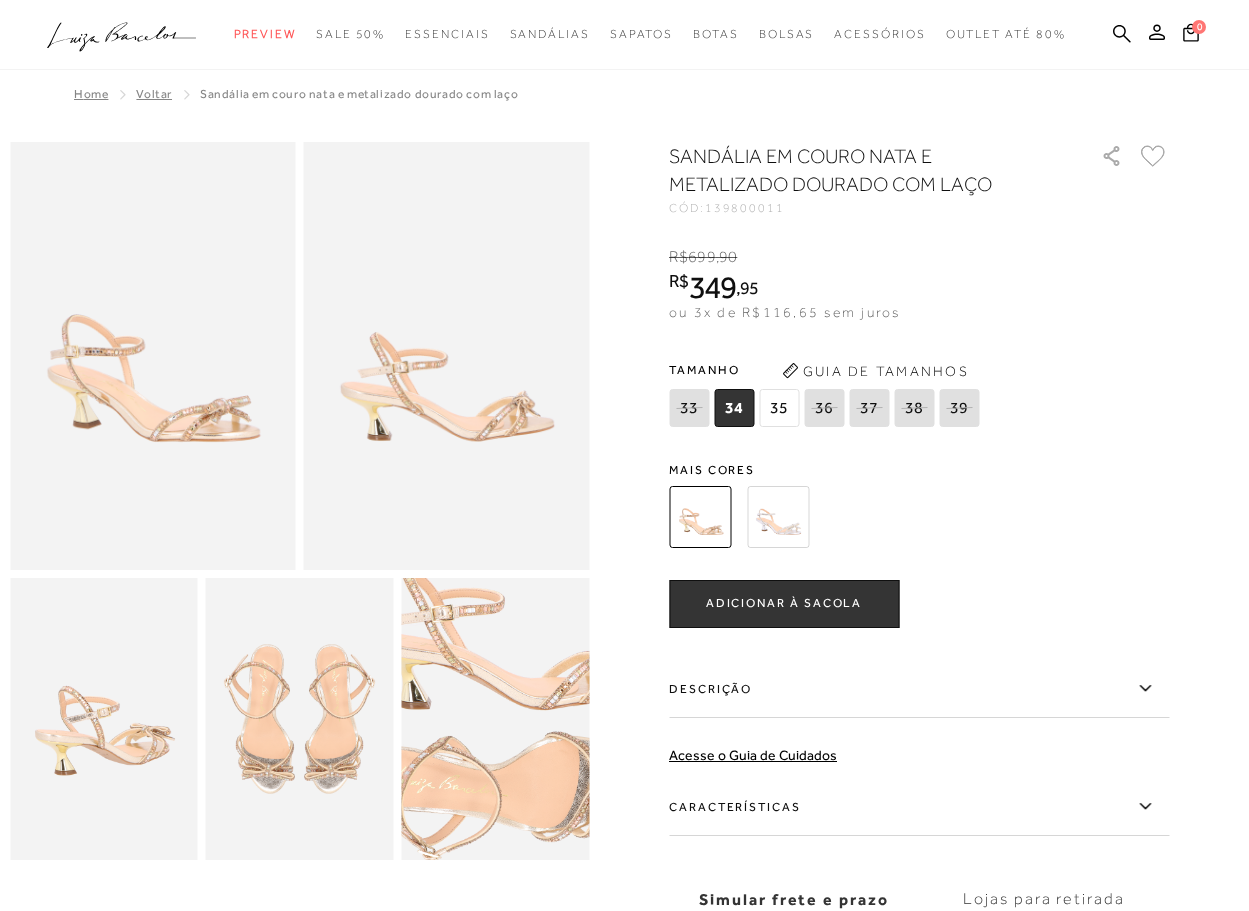 click at bounding box center (502, 698) 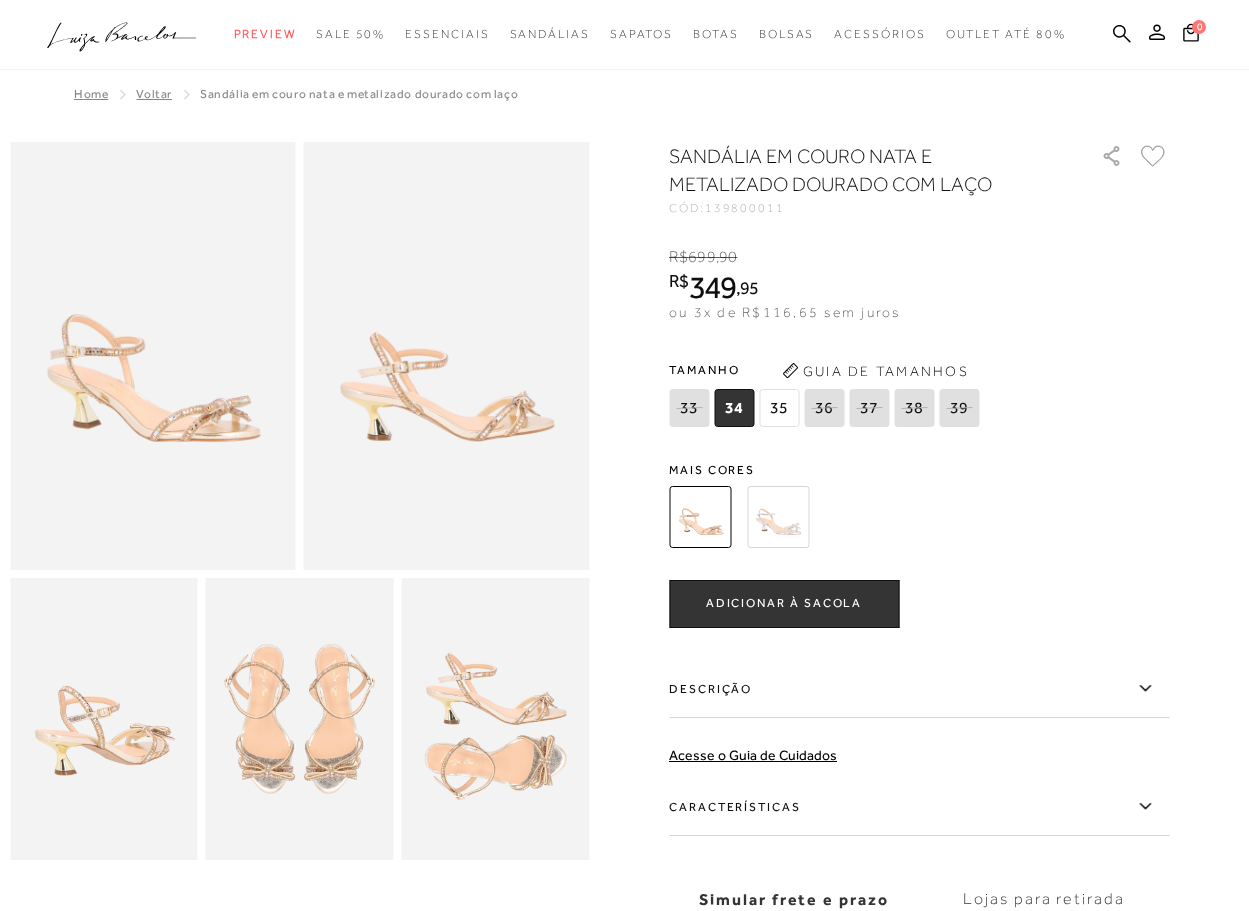 click at bounding box center [447, 356] 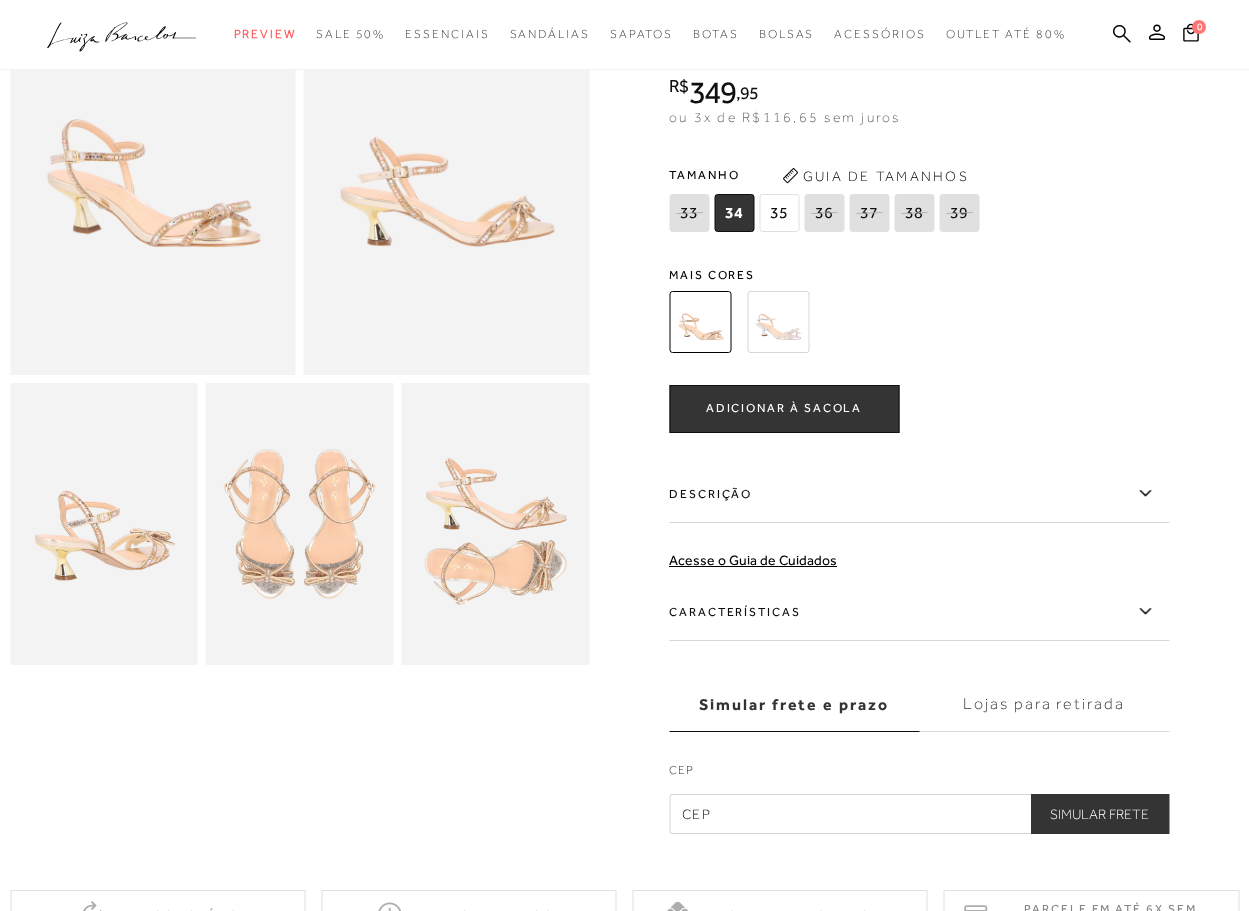 scroll, scrollTop: 200, scrollLeft: 0, axis: vertical 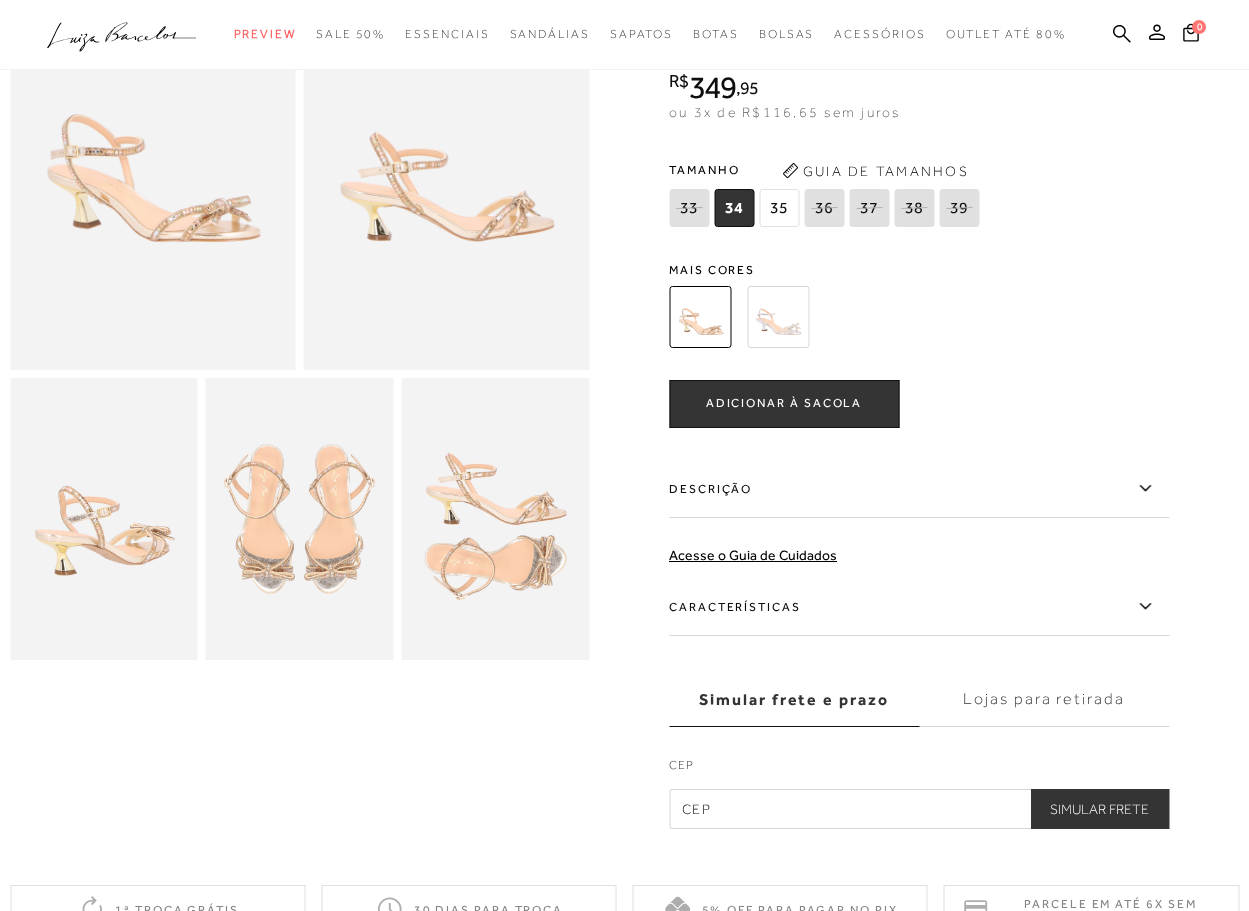 click on "Descrição" at bounding box center (919, 489) 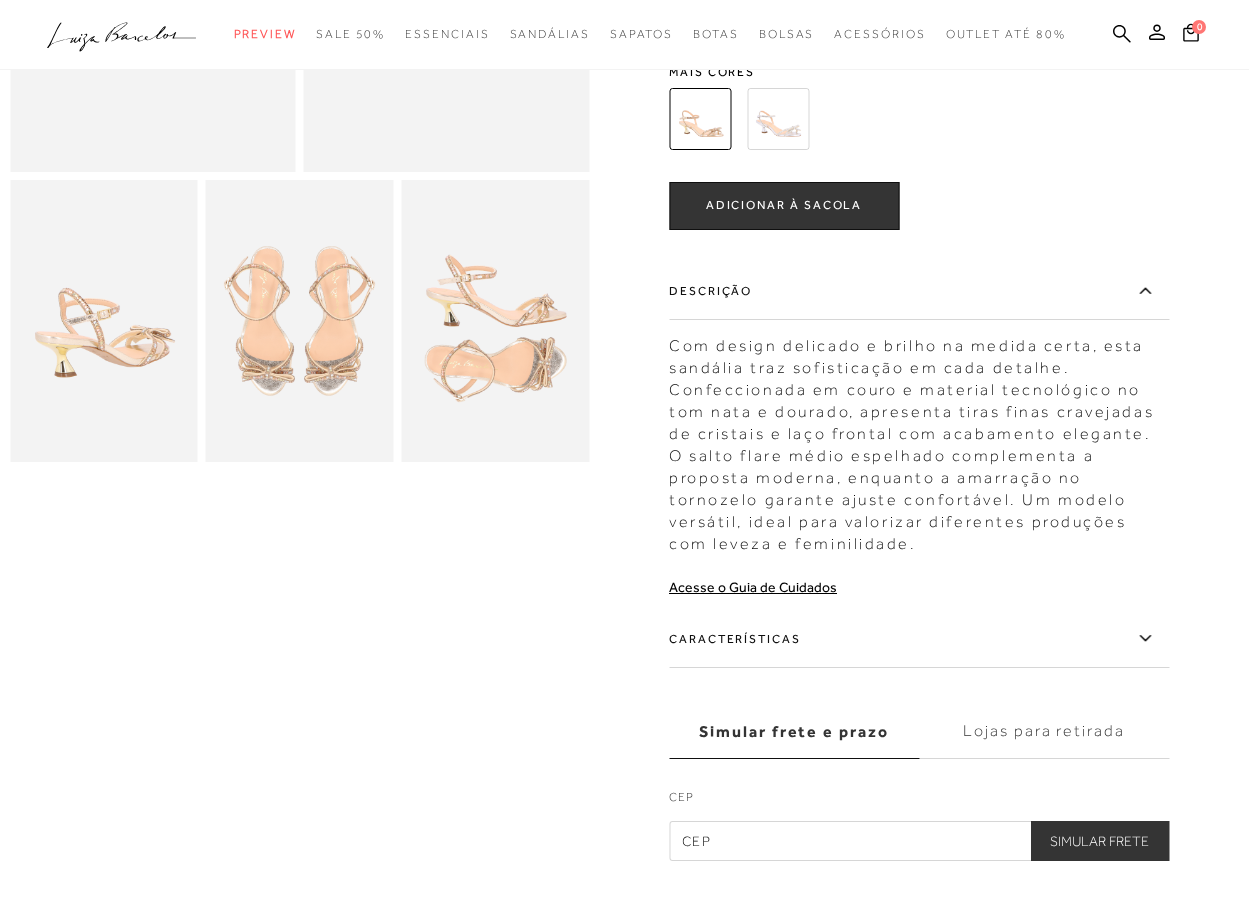 scroll, scrollTop: 400, scrollLeft: 0, axis: vertical 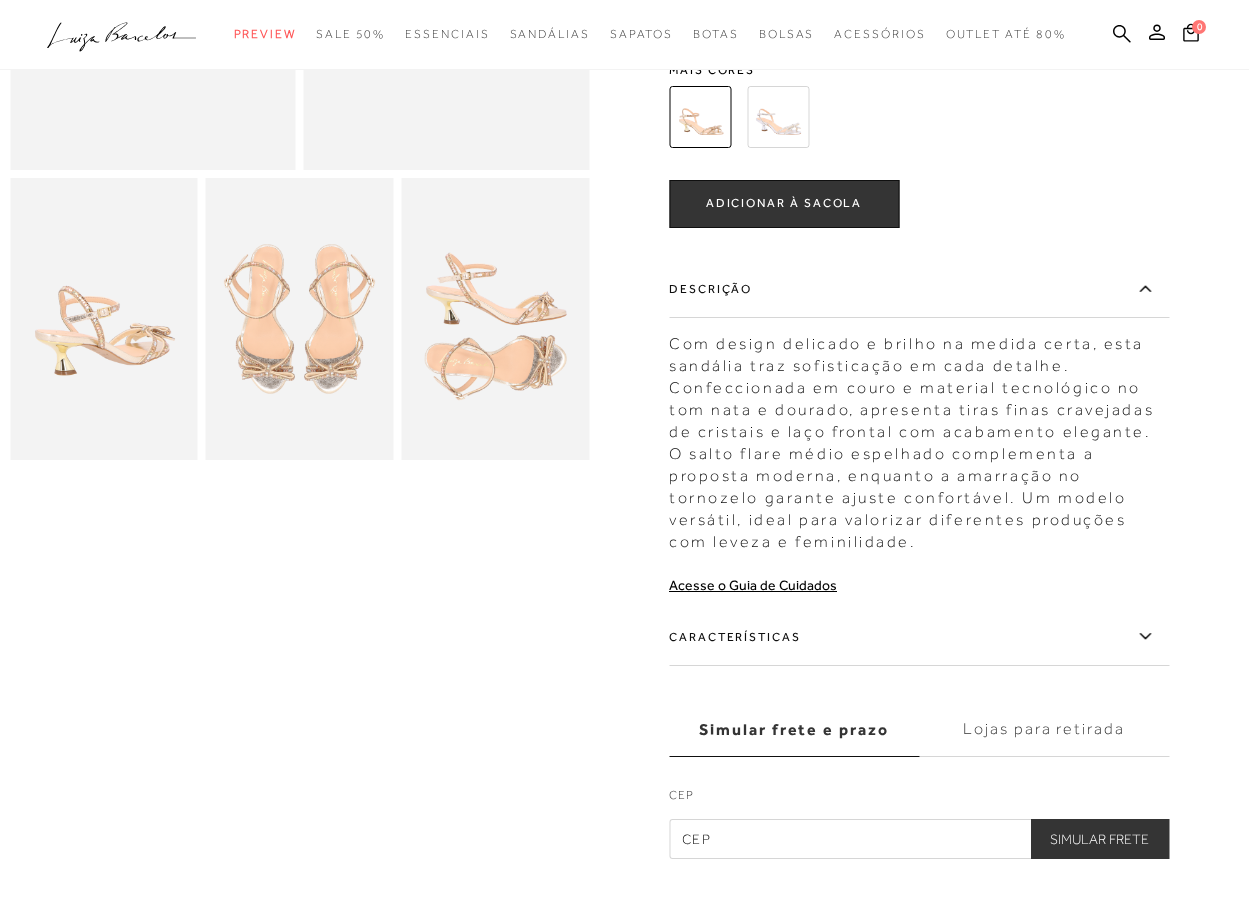 click on "Características" at bounding box center [919, 637] 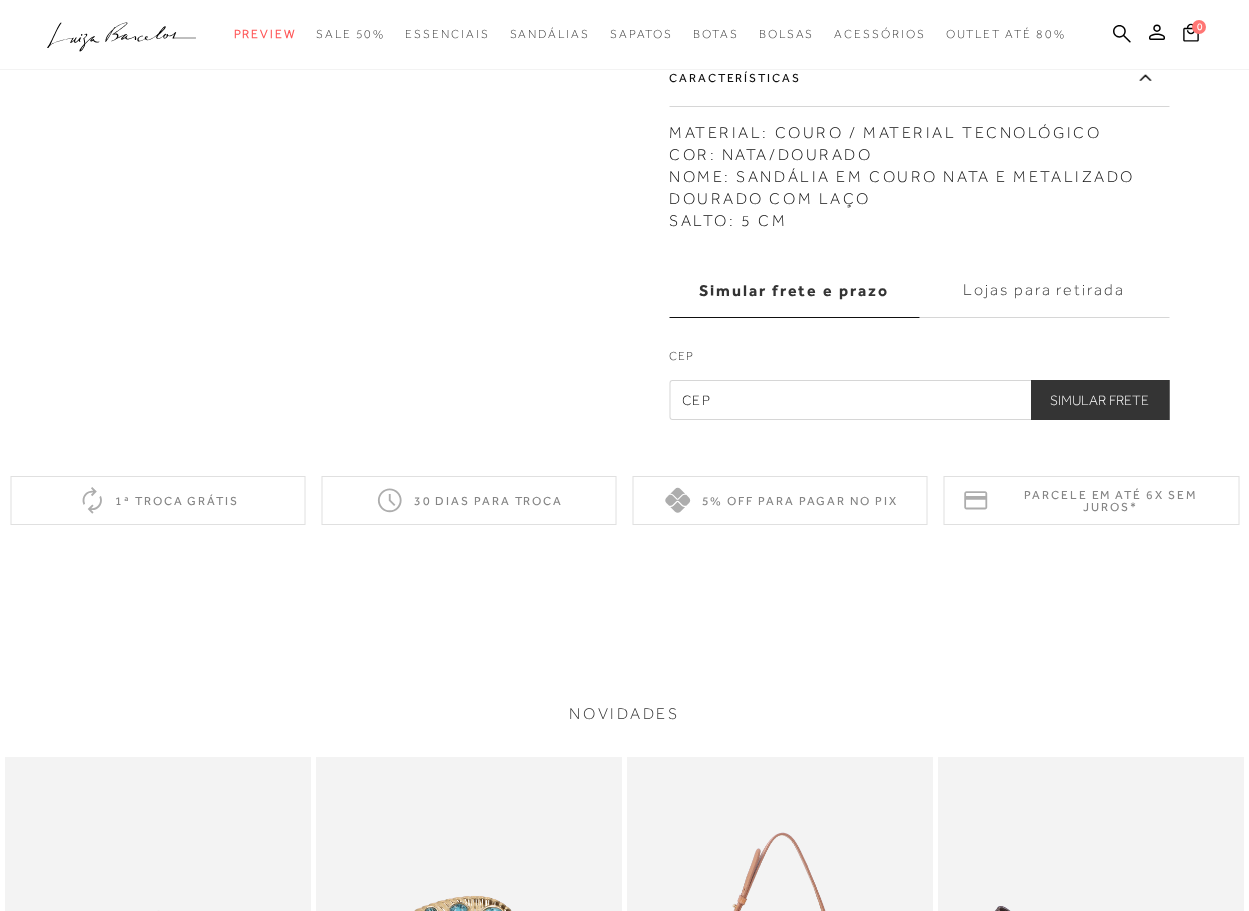 scroll, scrollTop: 900, scrollLeft: 0, axis: vertical 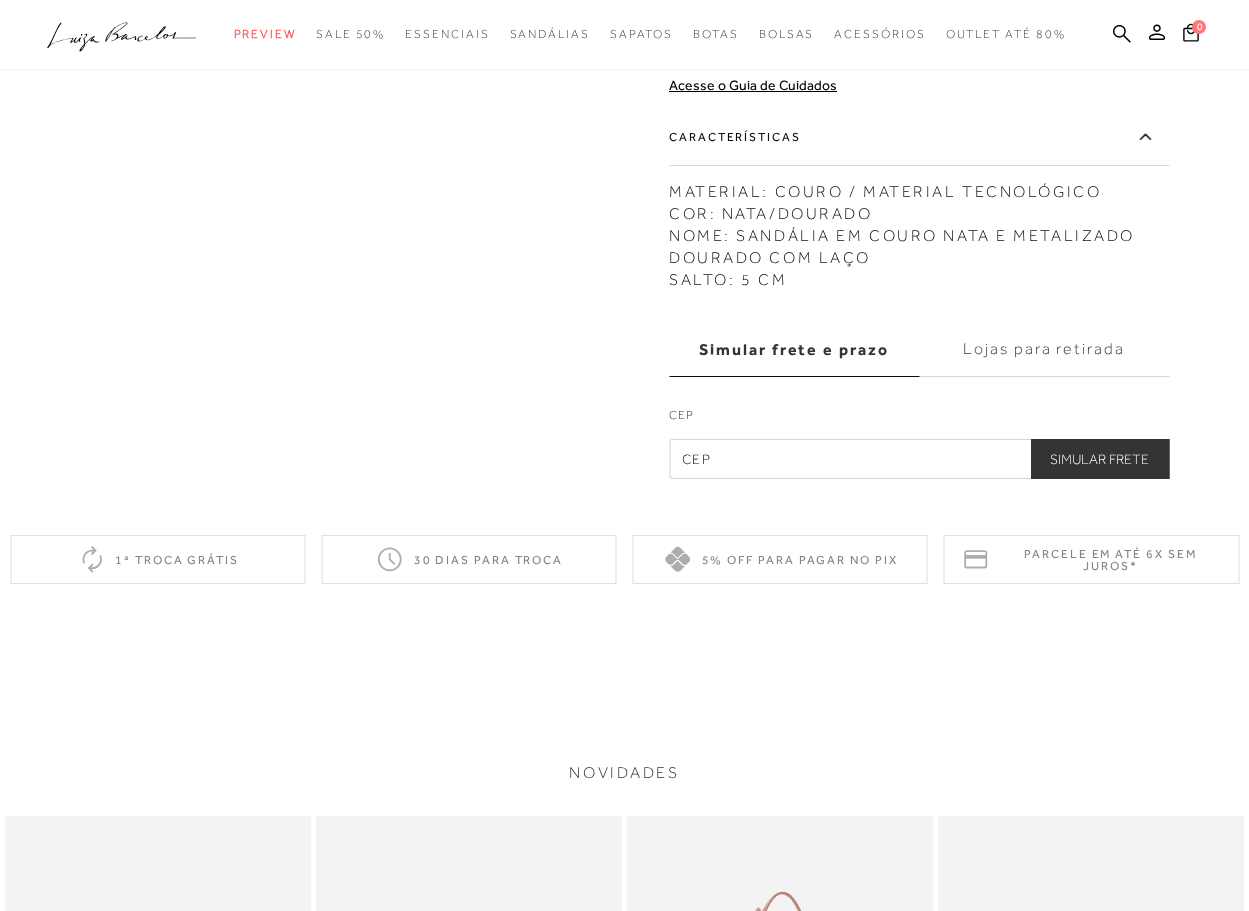 click at bounding box center [919, 459] 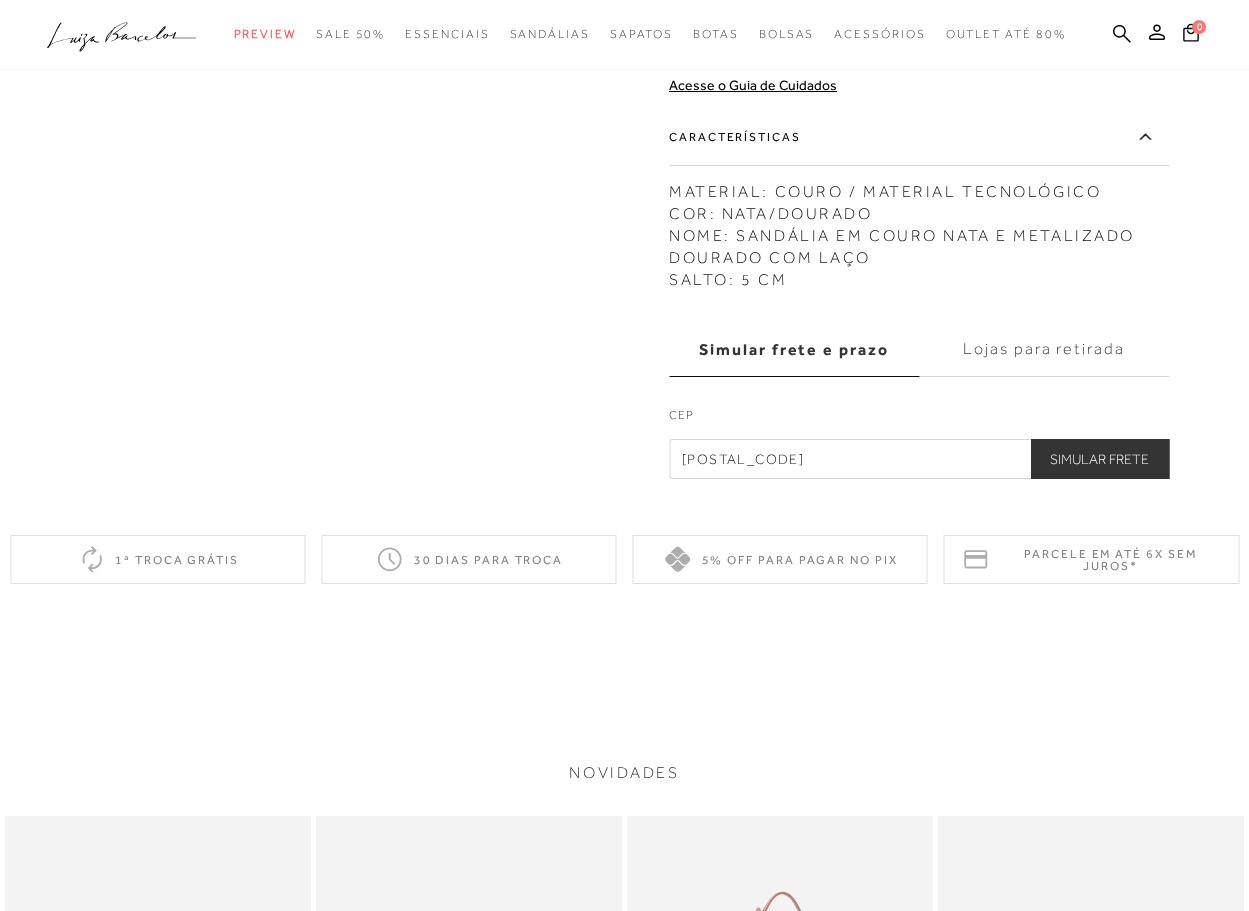 click on "Simular Frete" at bounding box center (1099, 459) 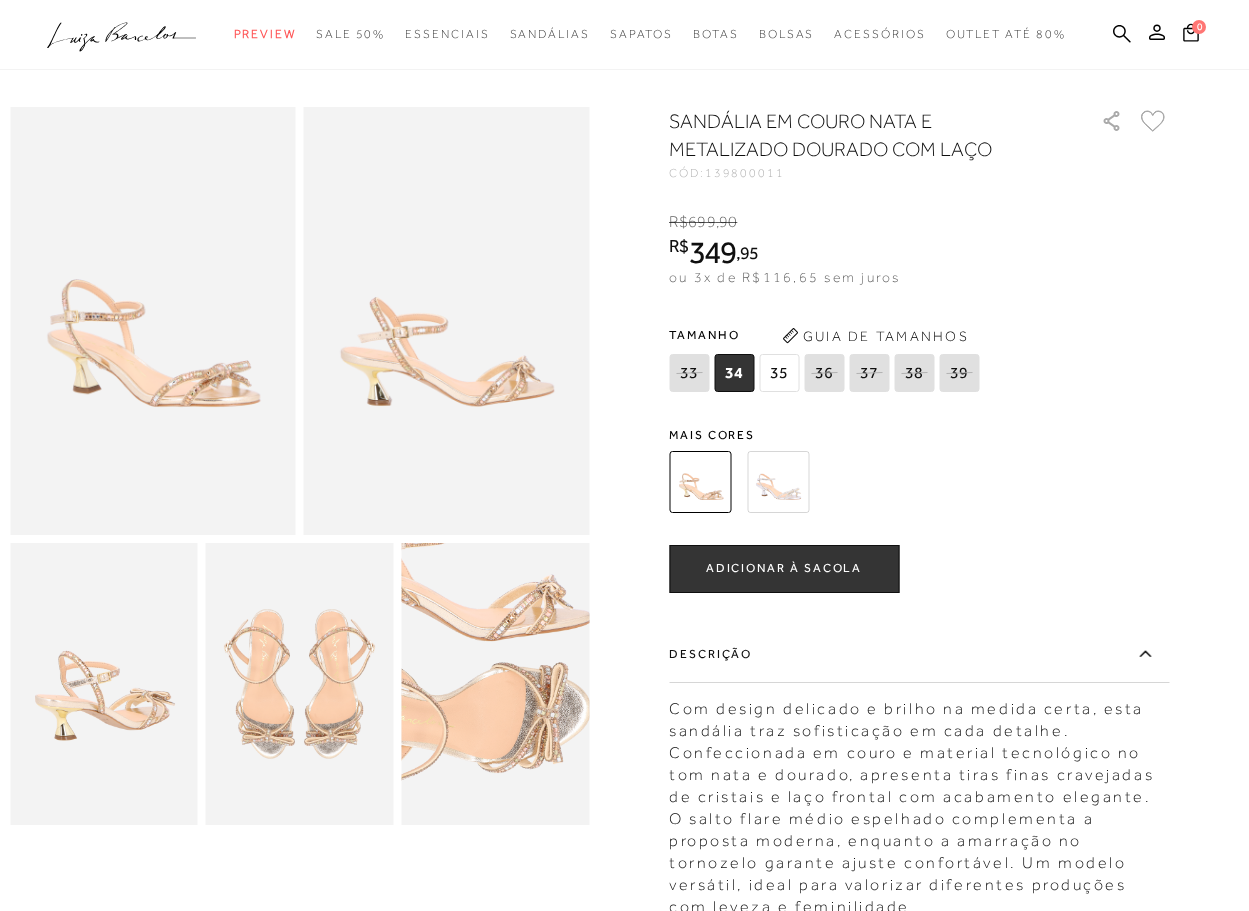 scroll, scrollTop: 0, scrollLeft: 0, axis: both 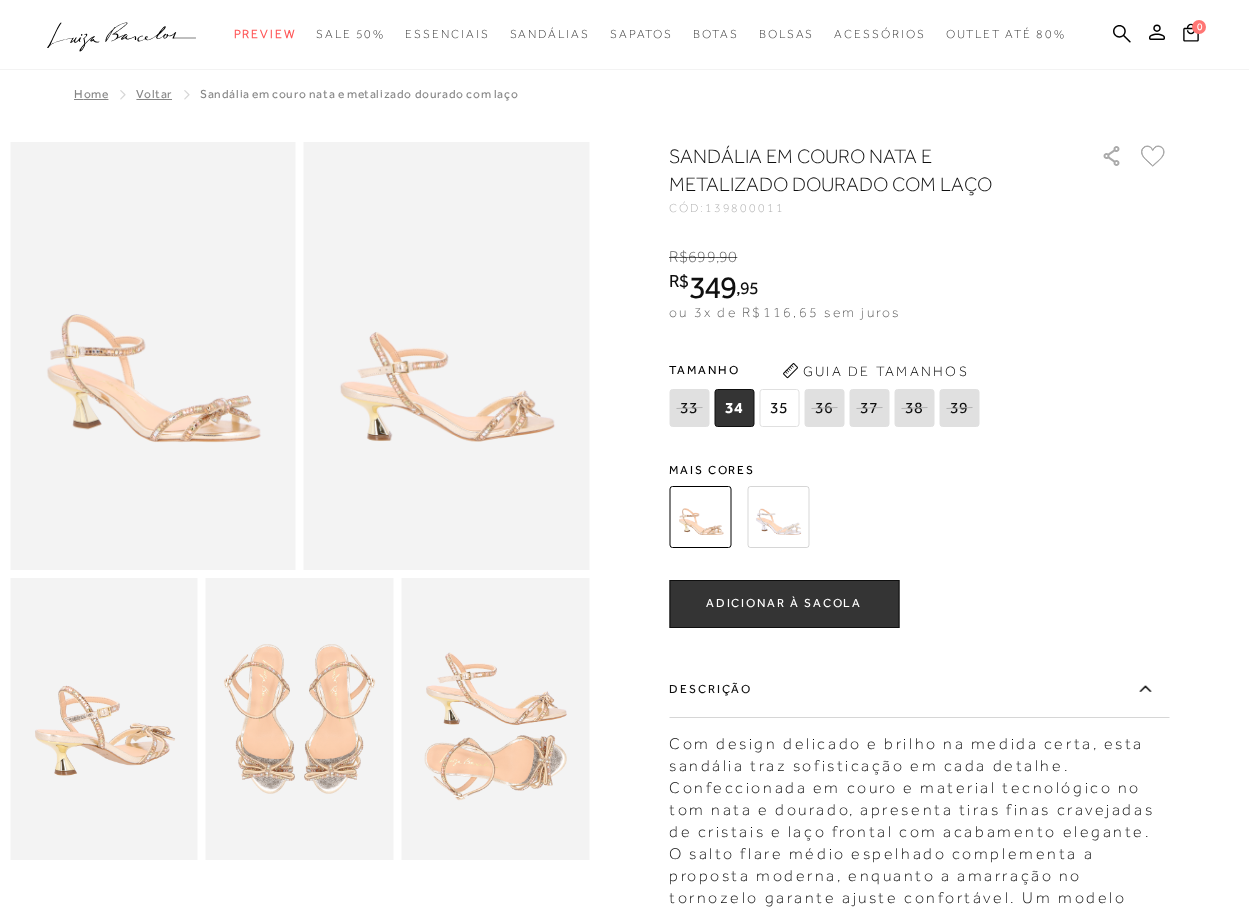 click at bounding box center (447, 356) 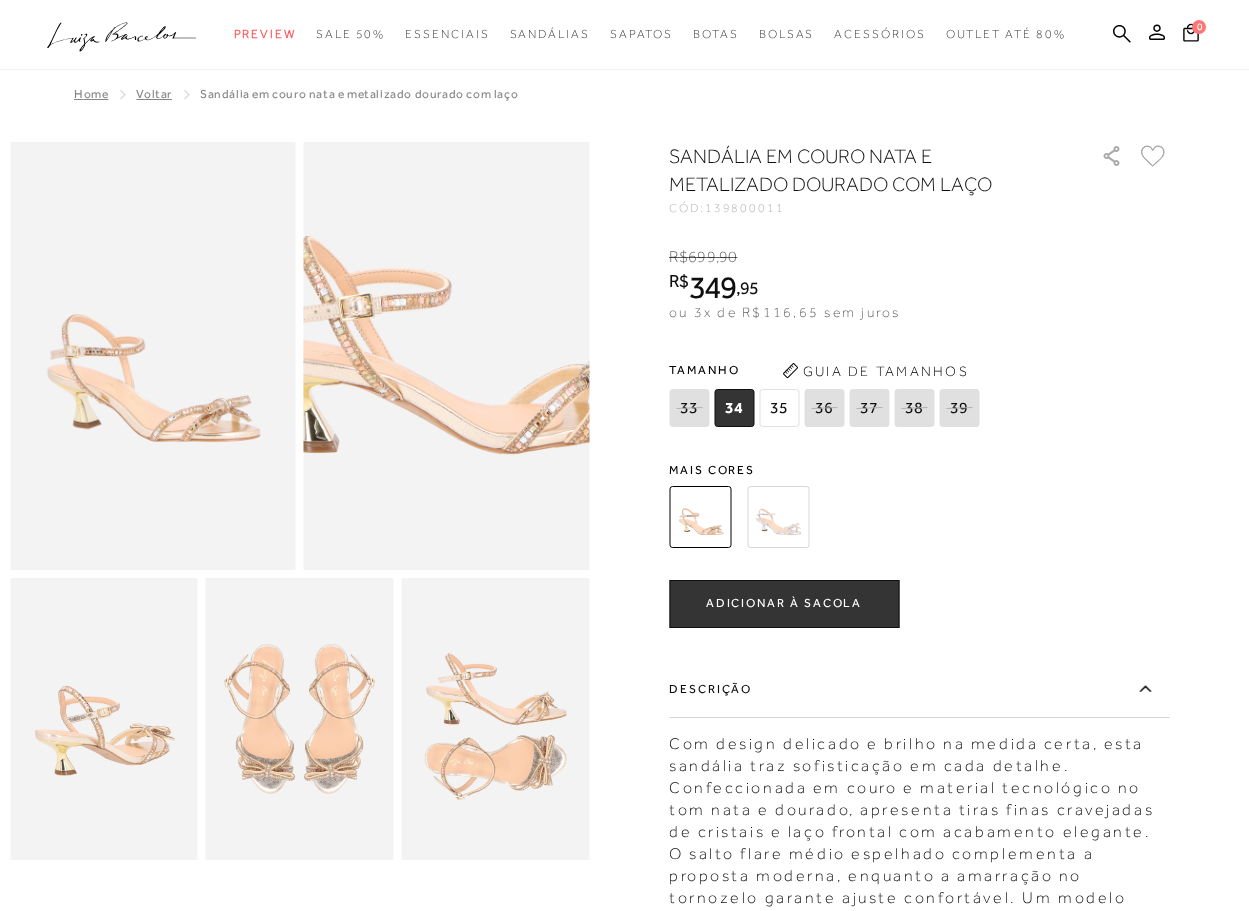 click at bounding box center (448, 284) 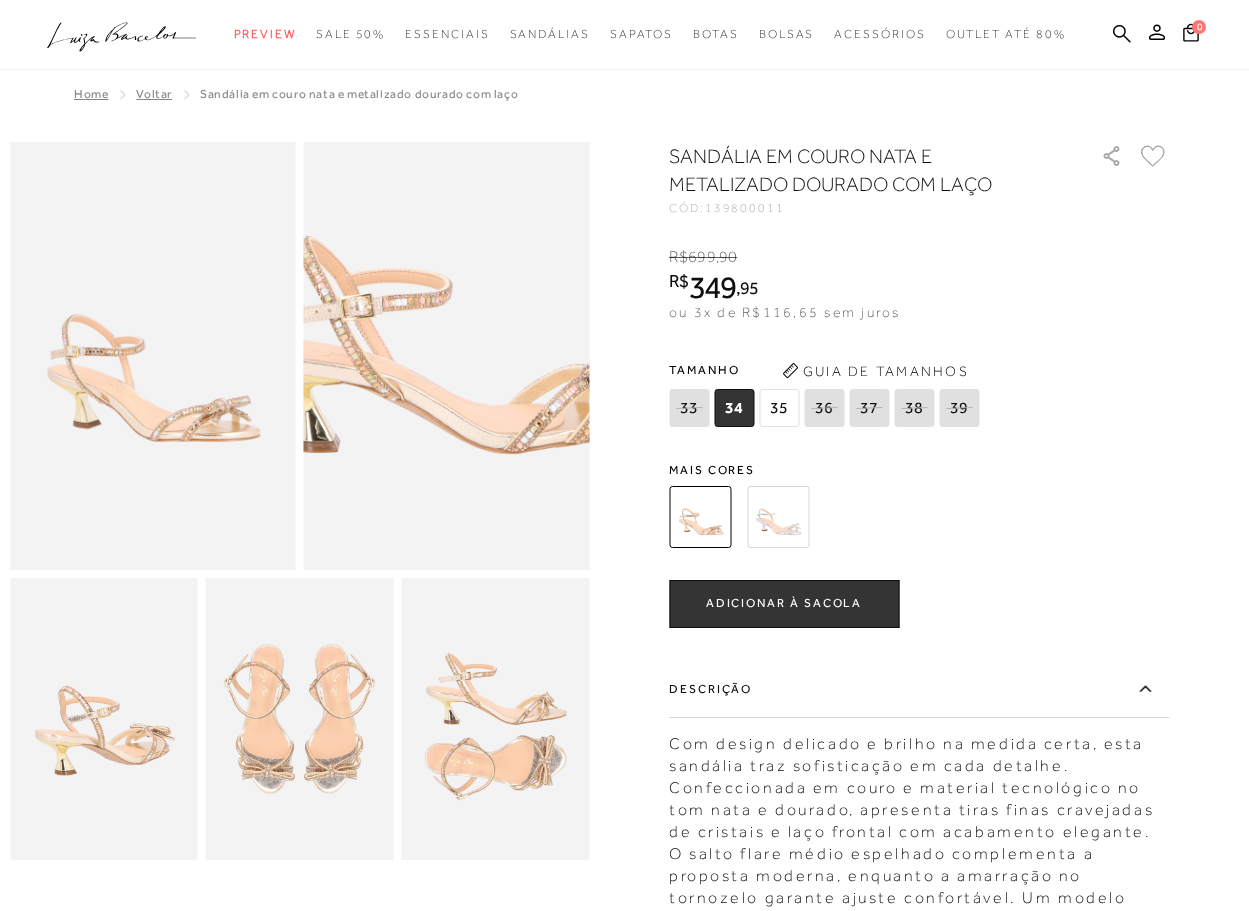 click at bounding box center (449, 284) 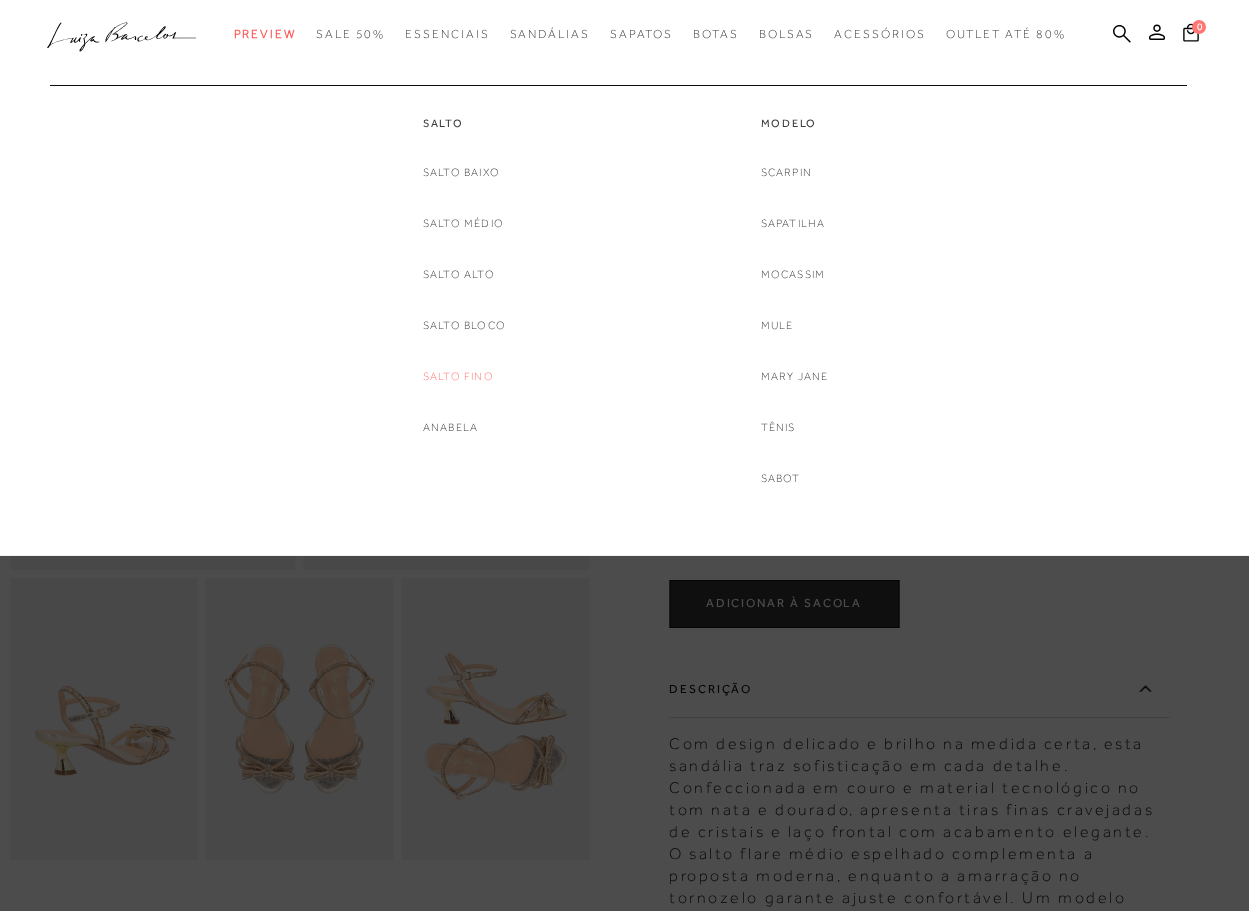 click on "Salto fino" at bounding box center [458, 376] 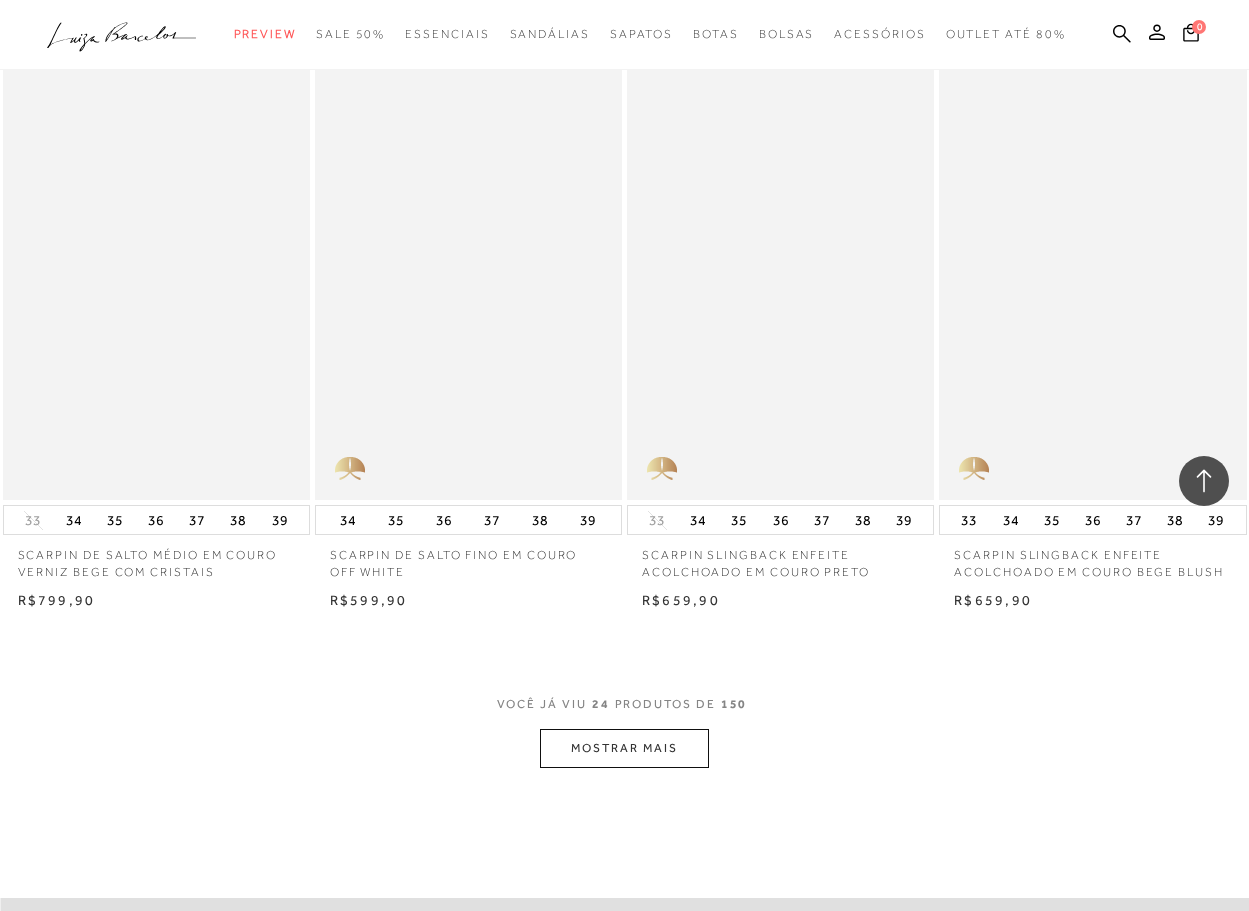 scroll, scrollTop: 3100, scrollLeft: 0, axis: vertical 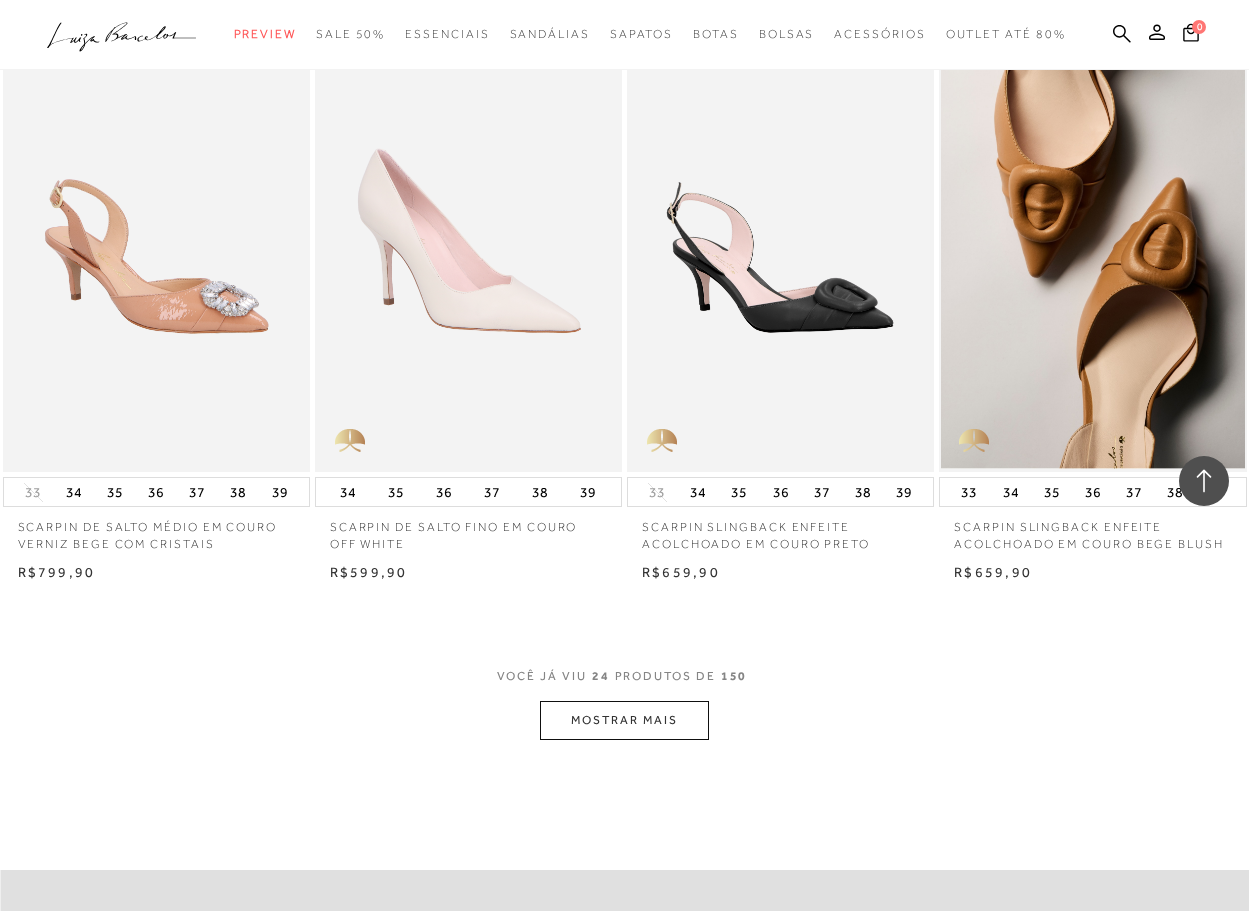 click on "MOSTRAR MAIS" at bounding box center [624, 720] 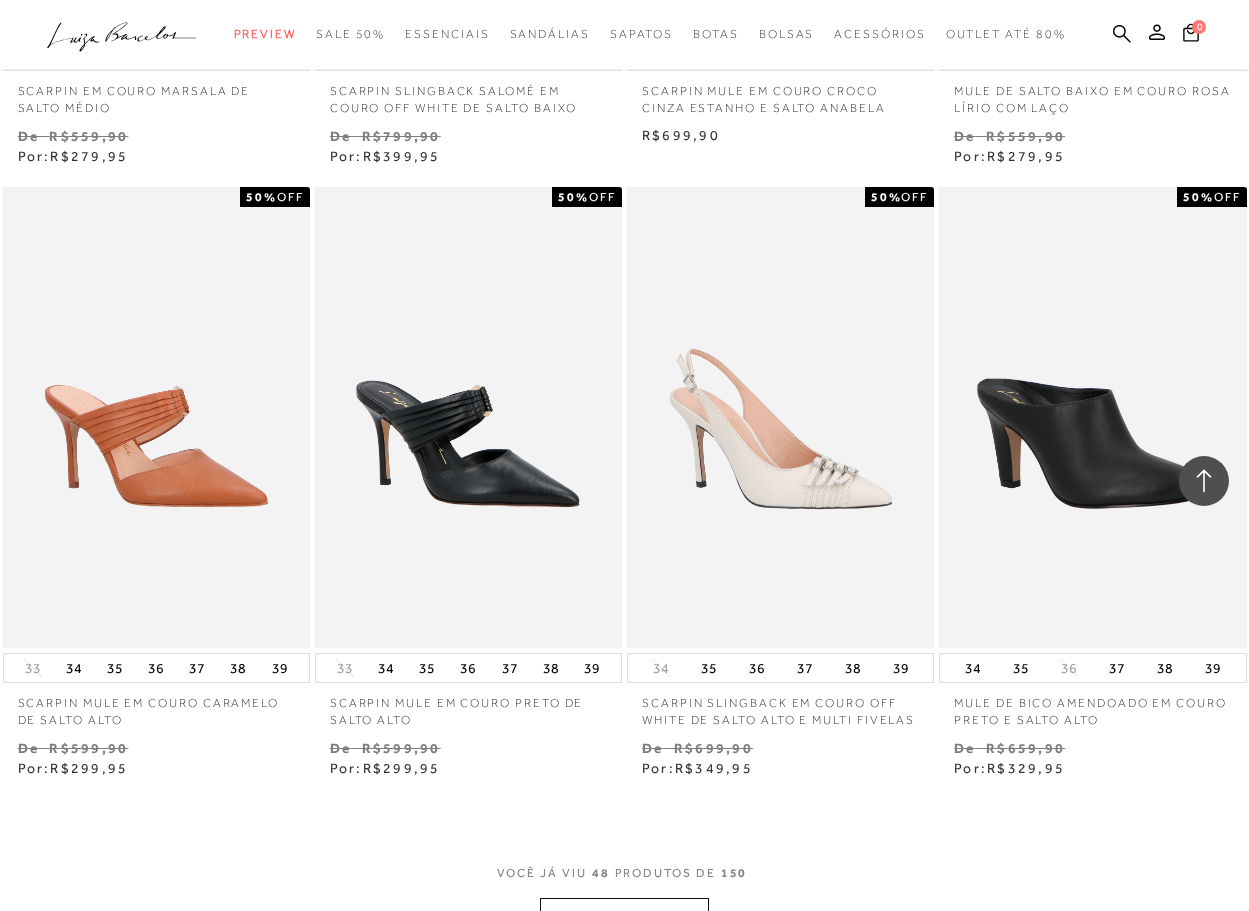 scroll, scrollTop: 6800, scrollLeft: 0, axis: vertical 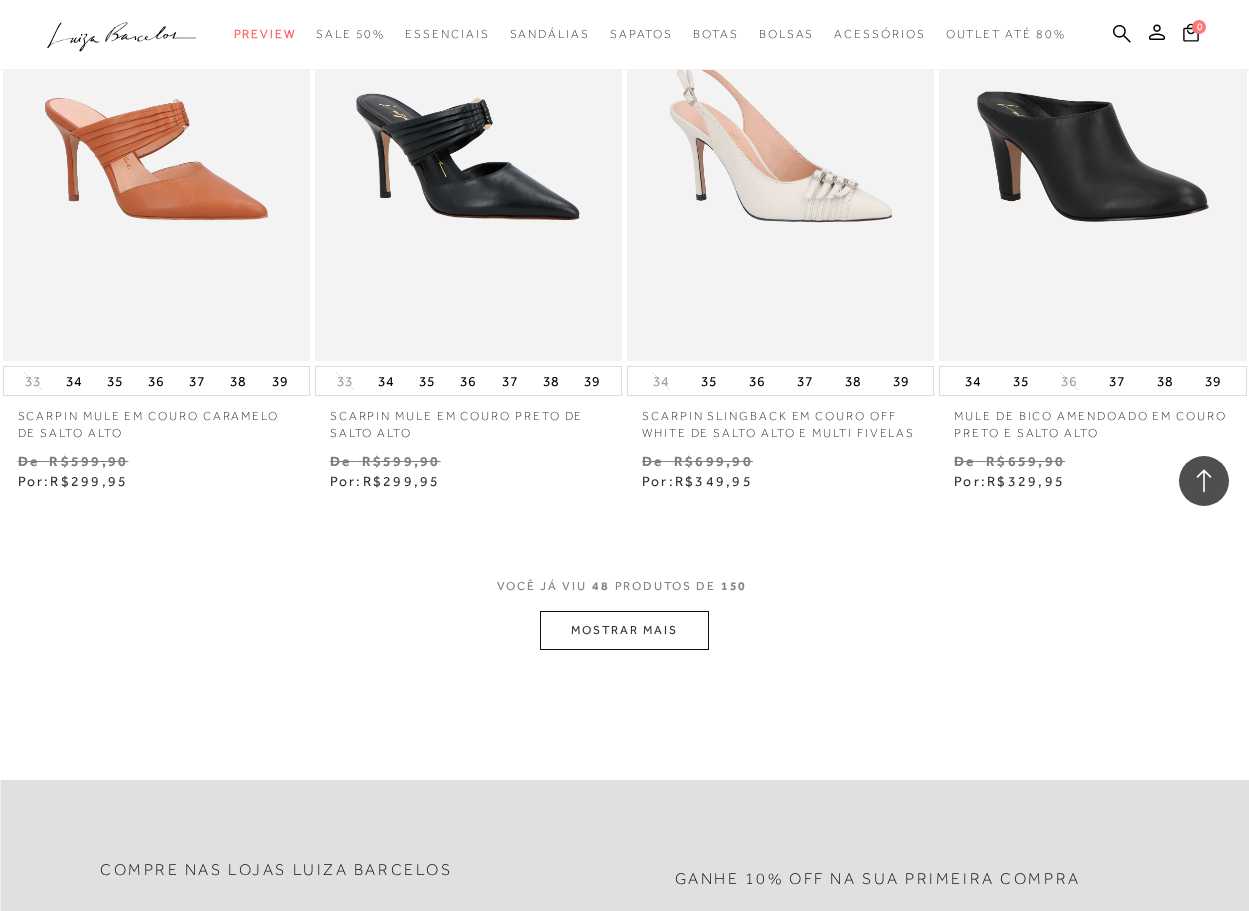 click on "MOSTRAR MAIS" at bounding box center [624, 630] 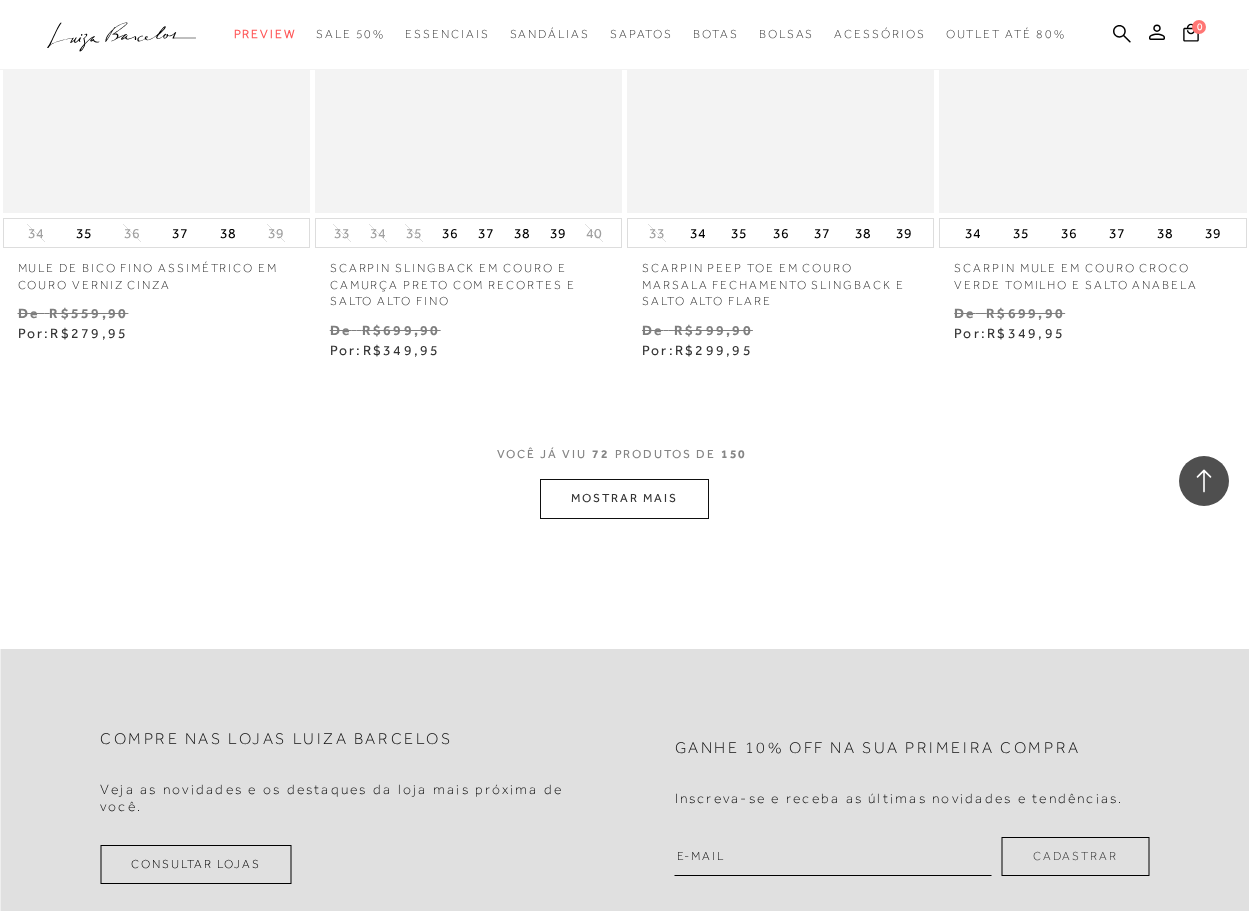 scroll, scrollTop: 10700, scrollLeft: 0, axis: vertical 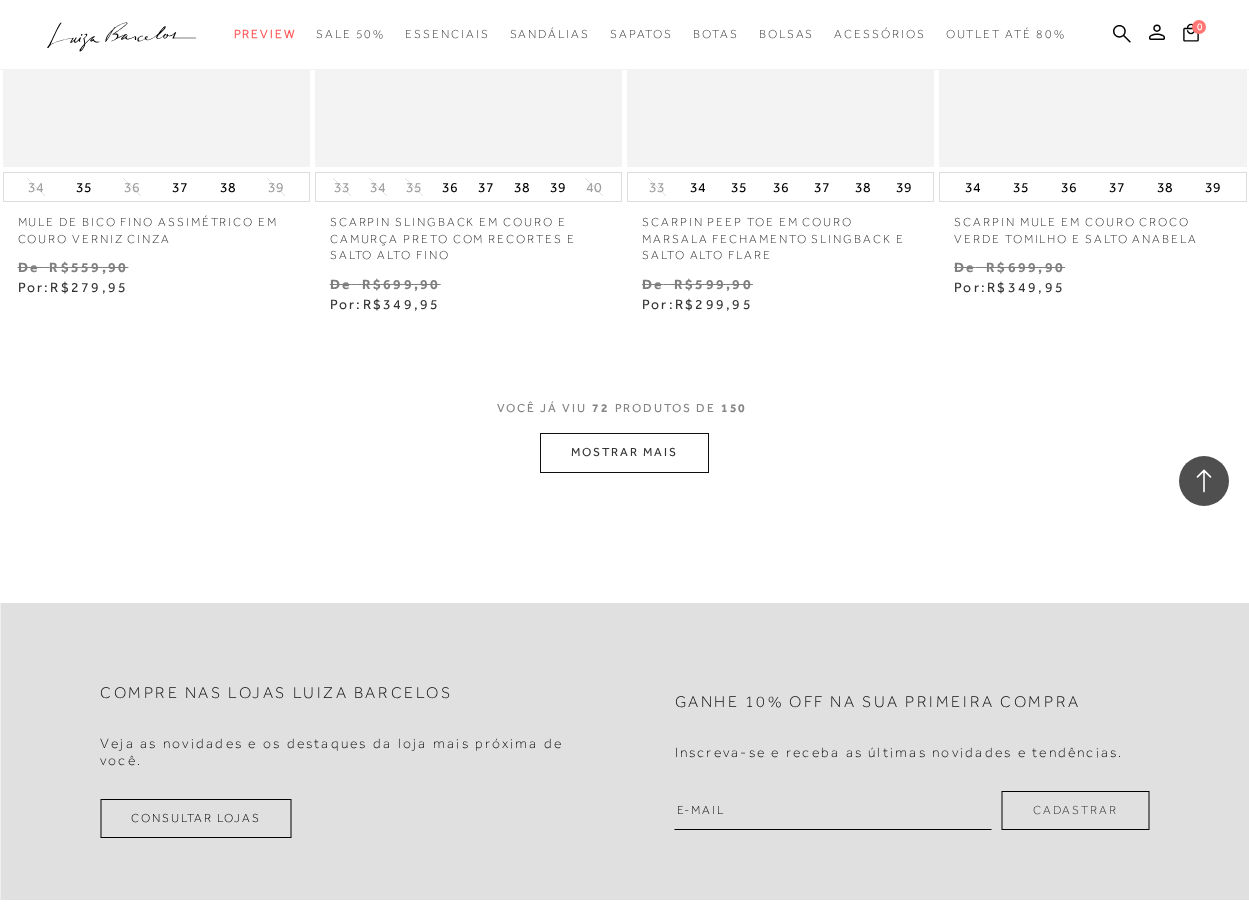 click on "MOSTRAR MAIS" at bounding box center (624, 452) 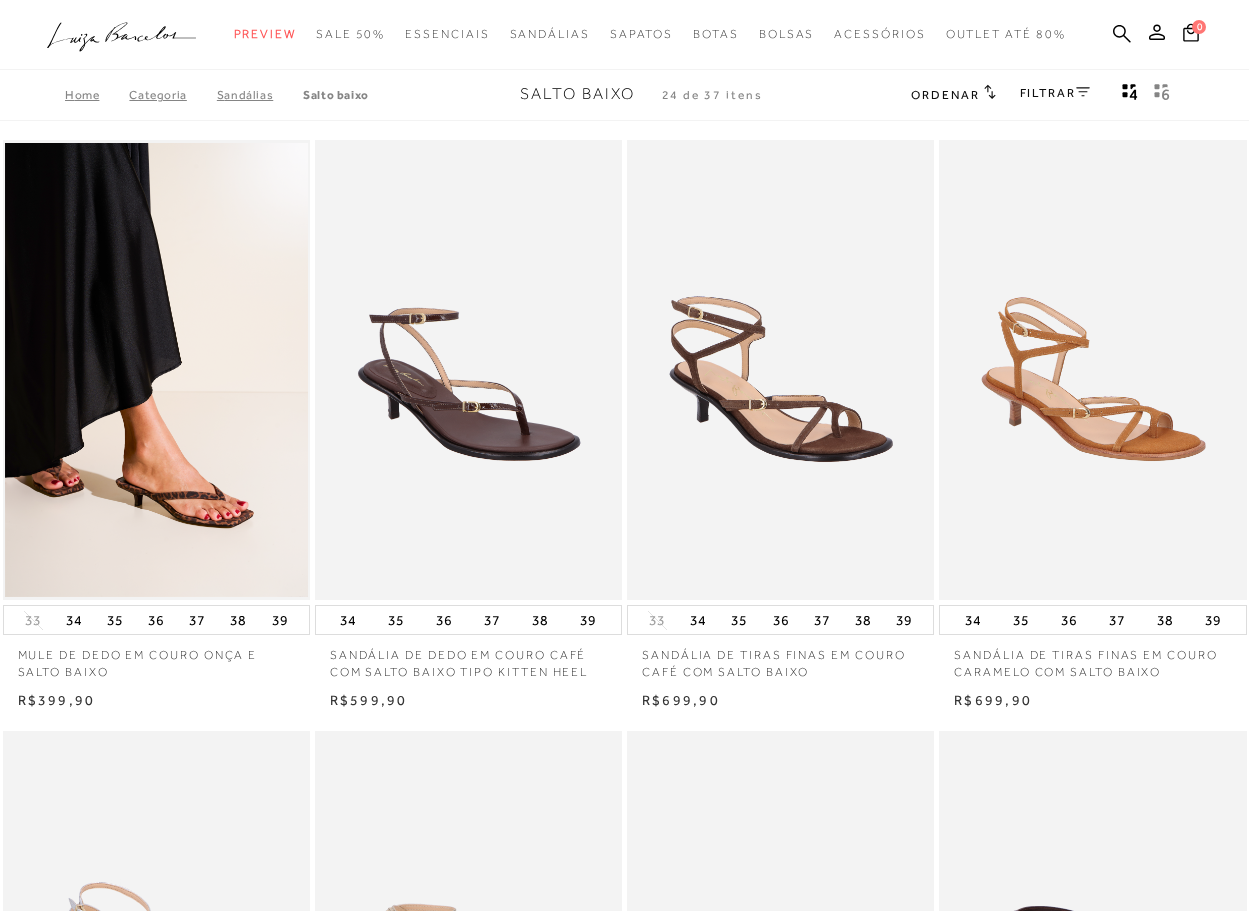 scroll, scrollTop: 737, scrollLeft: 0, axis: vertical 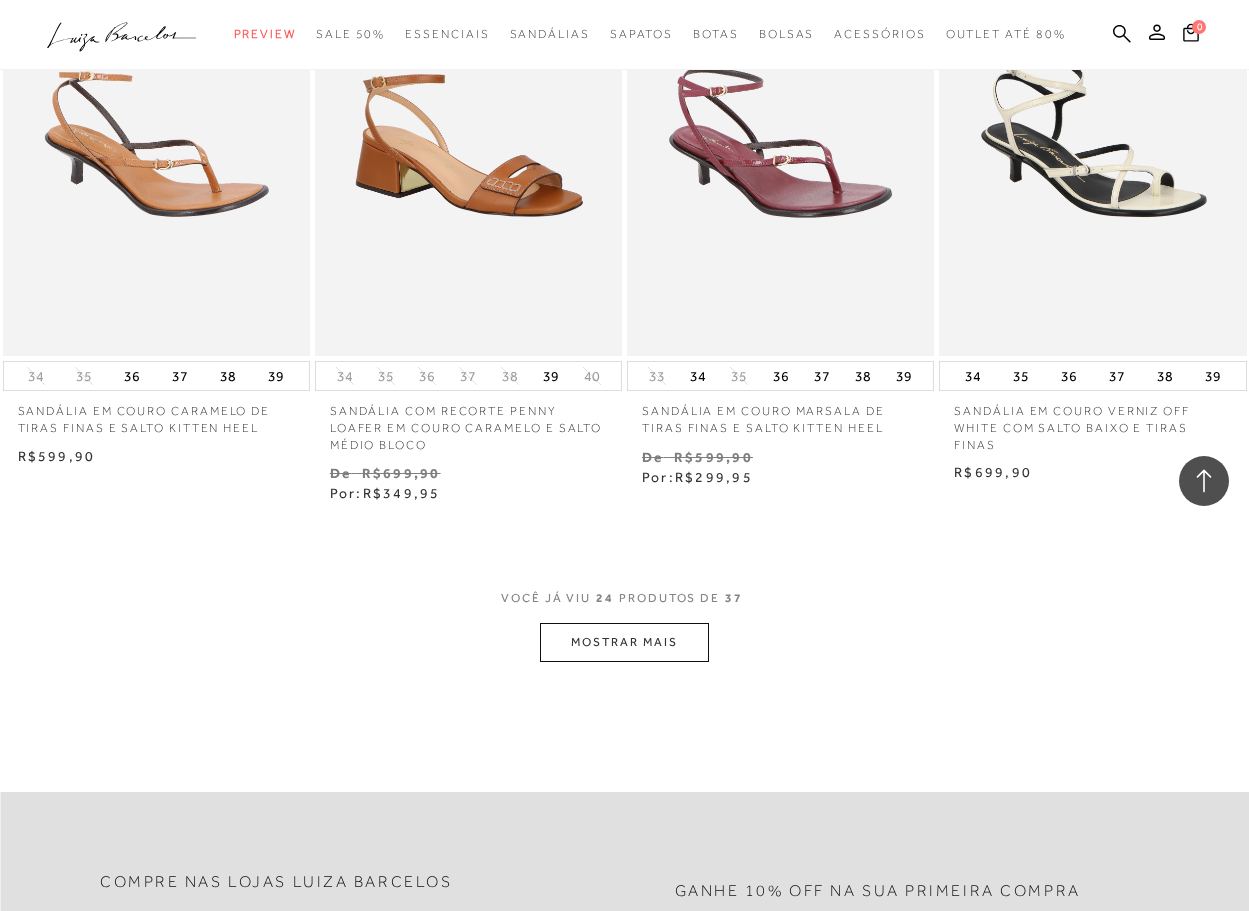 click on "MOSTRAR MAIS" at bounding box center [624, 642] 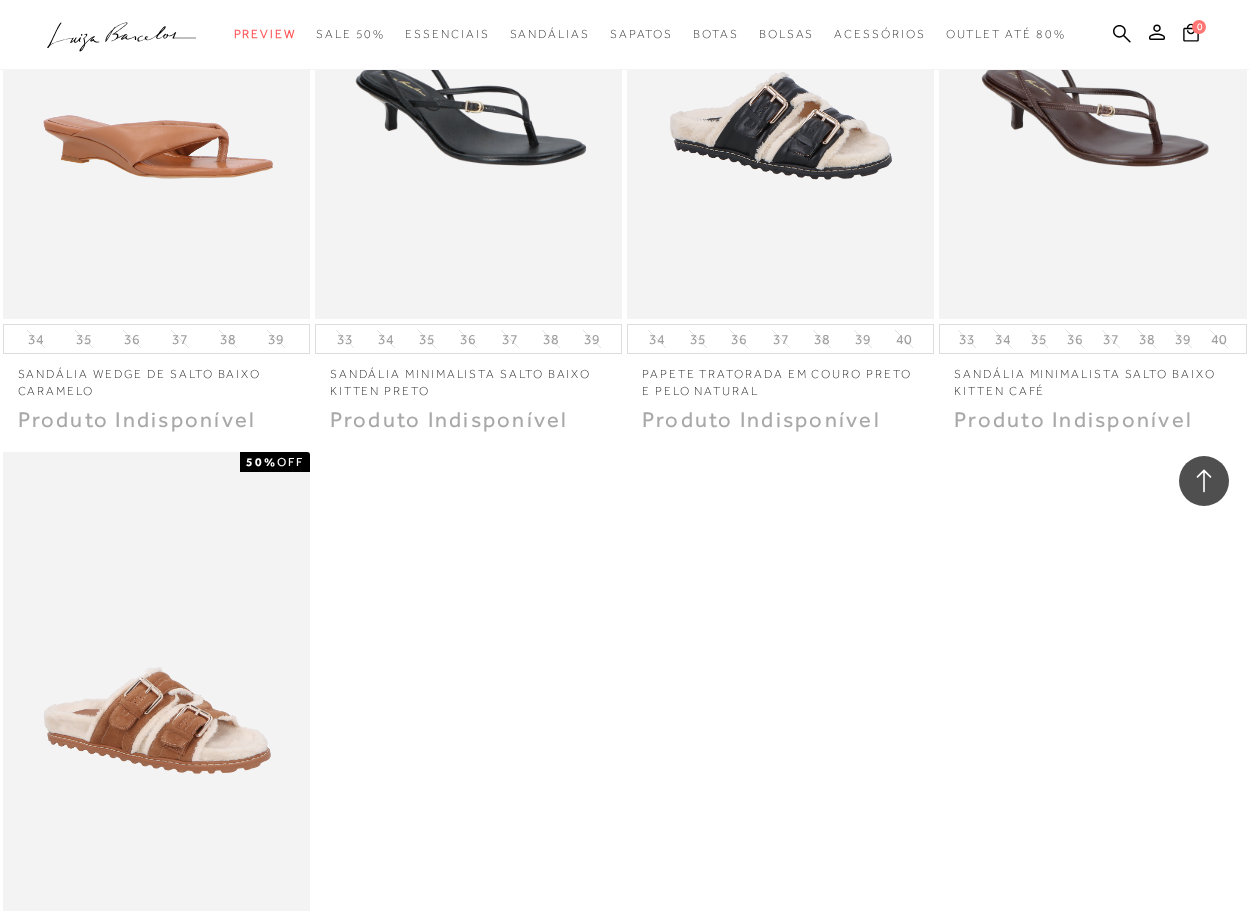 scroll, scrollTop: 5213, scrollLeft: 0, axis: vertical 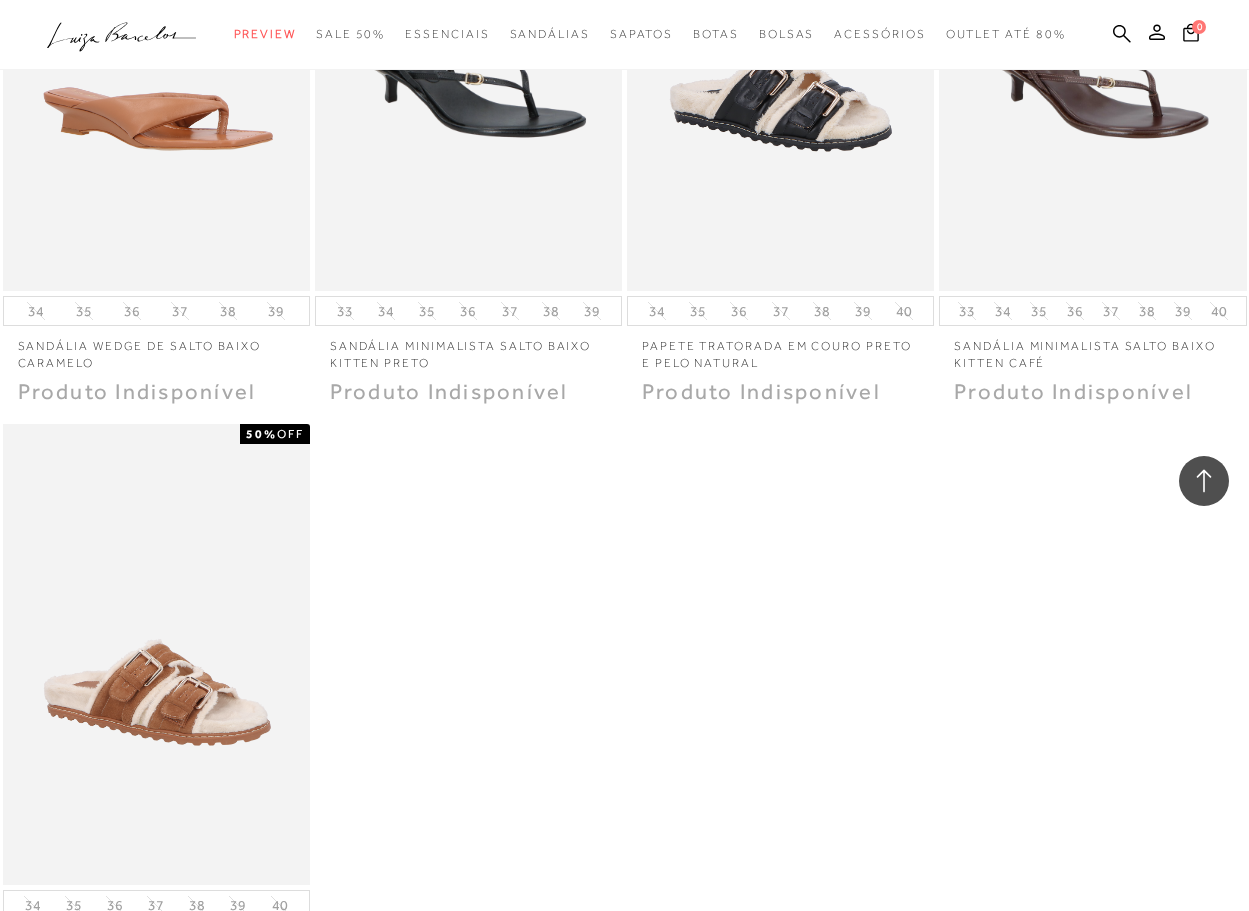 click 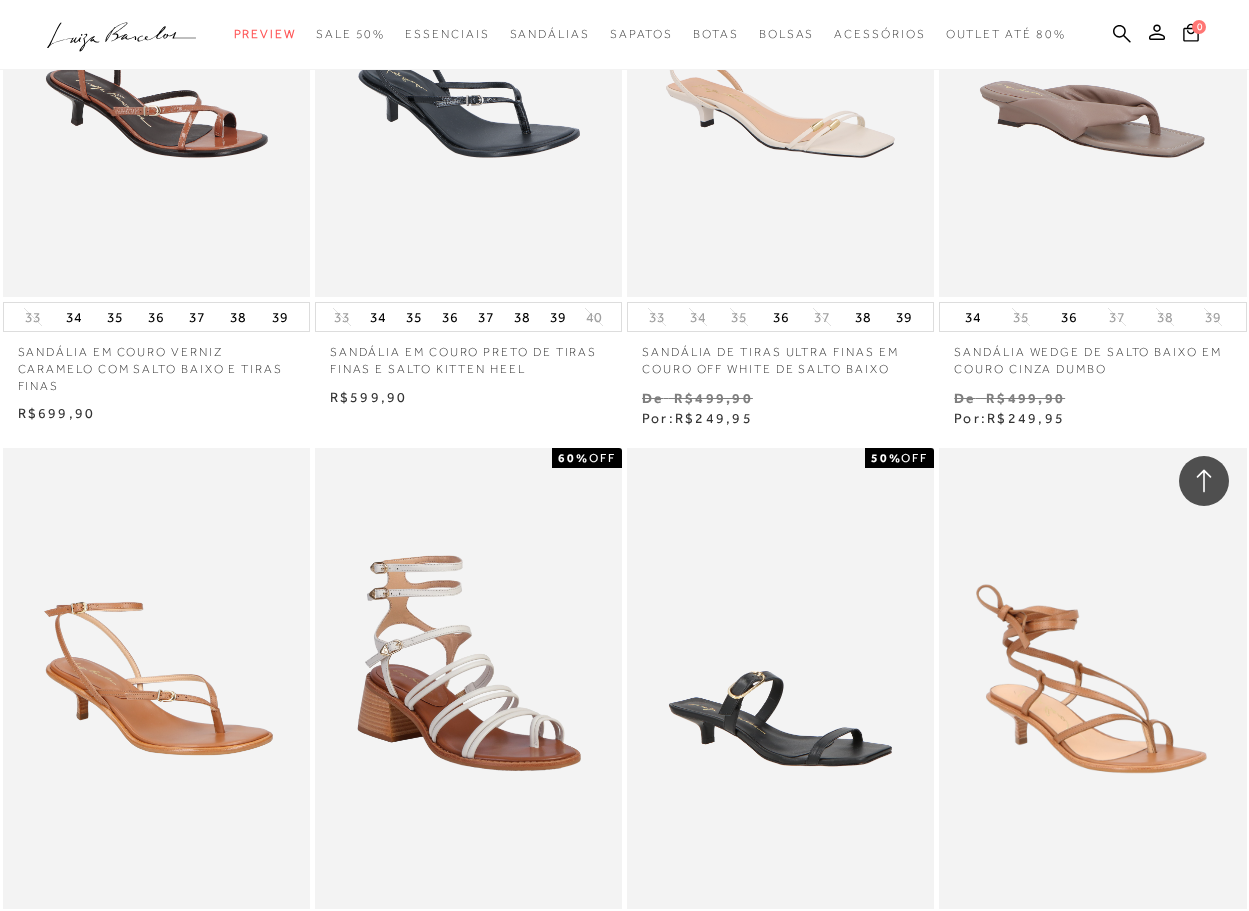 scroll, scrollTop: 0, scrollLeft: 0, axis: both 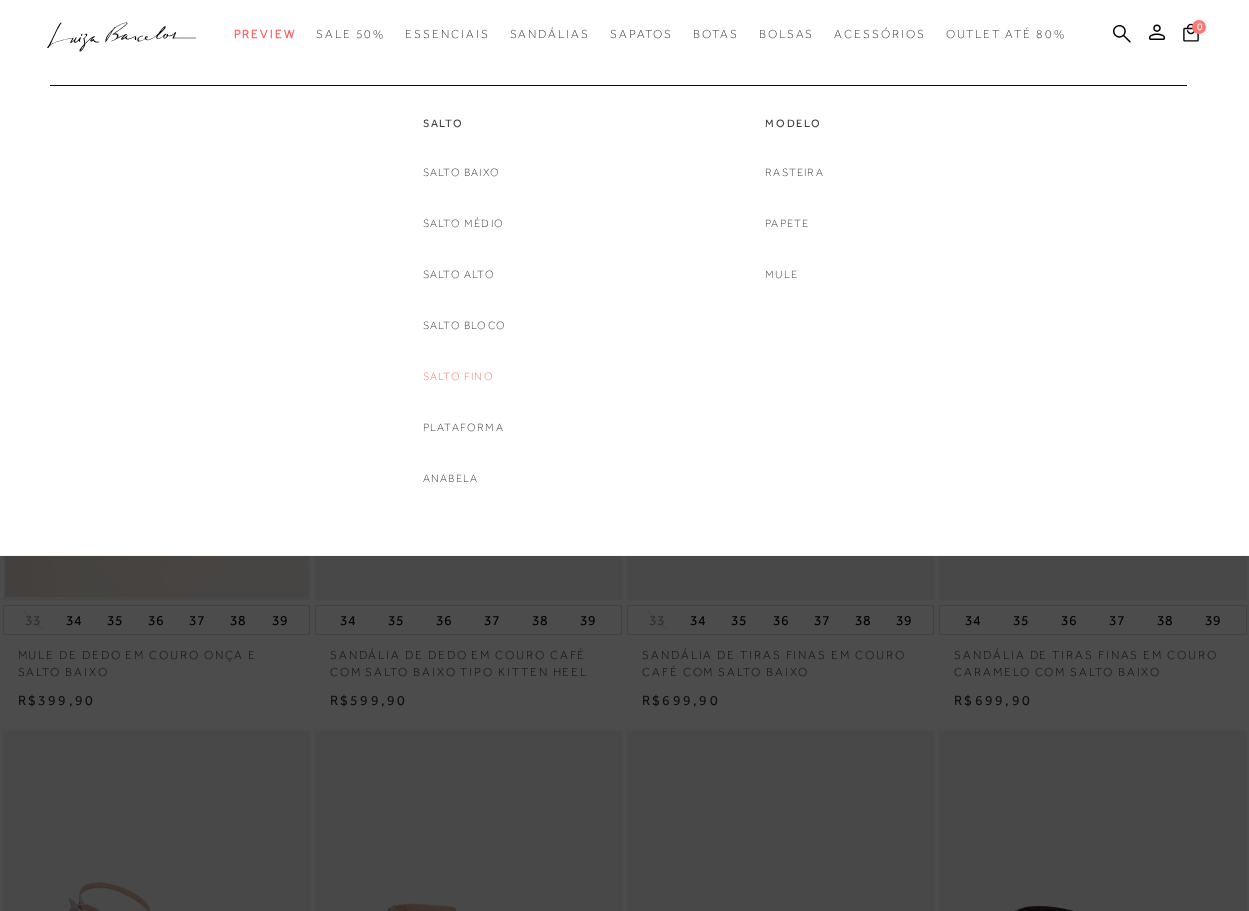 click on "Salto Fino" at bounding box center [458, 376] 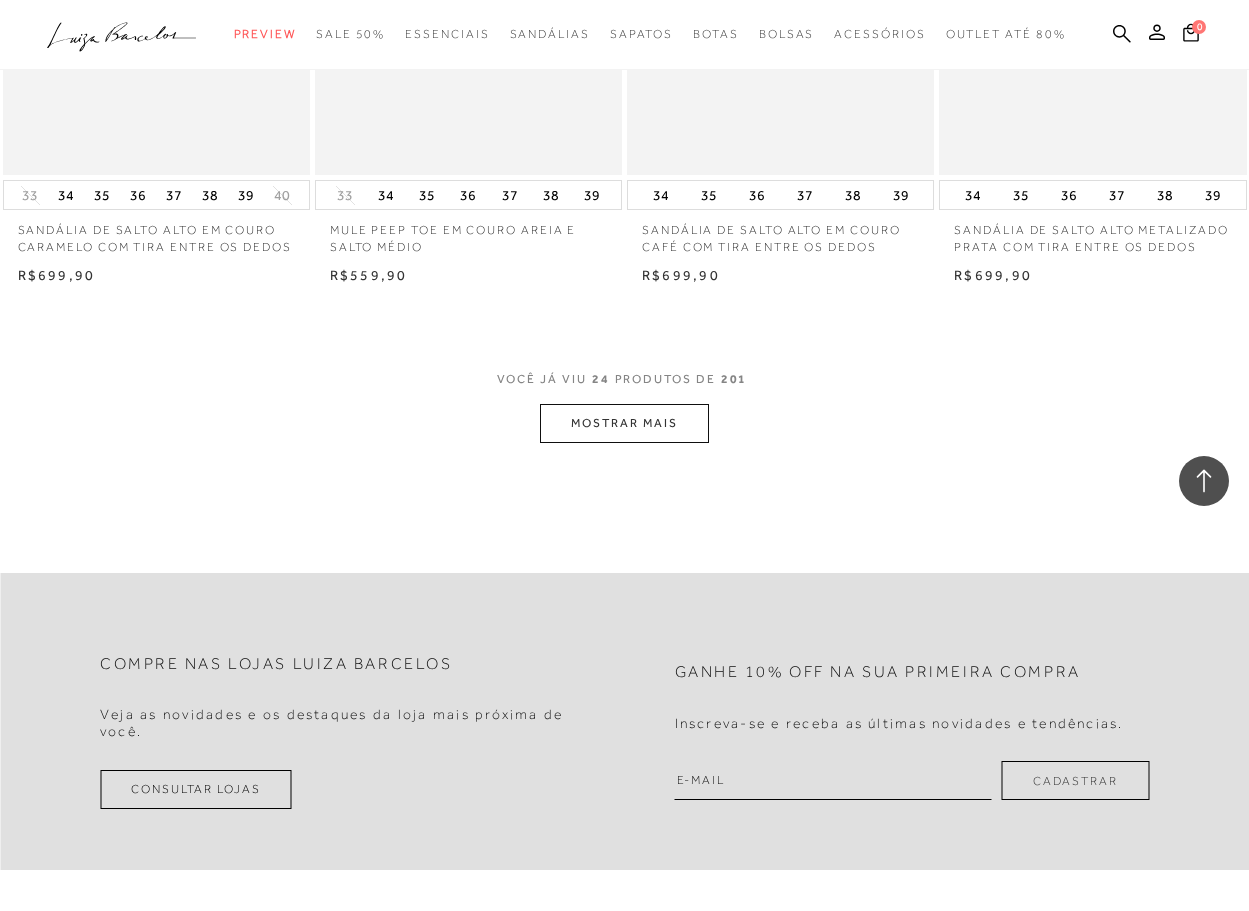 scroll, scrollTop: 3400, scrollLeft: 0, axis: vertical 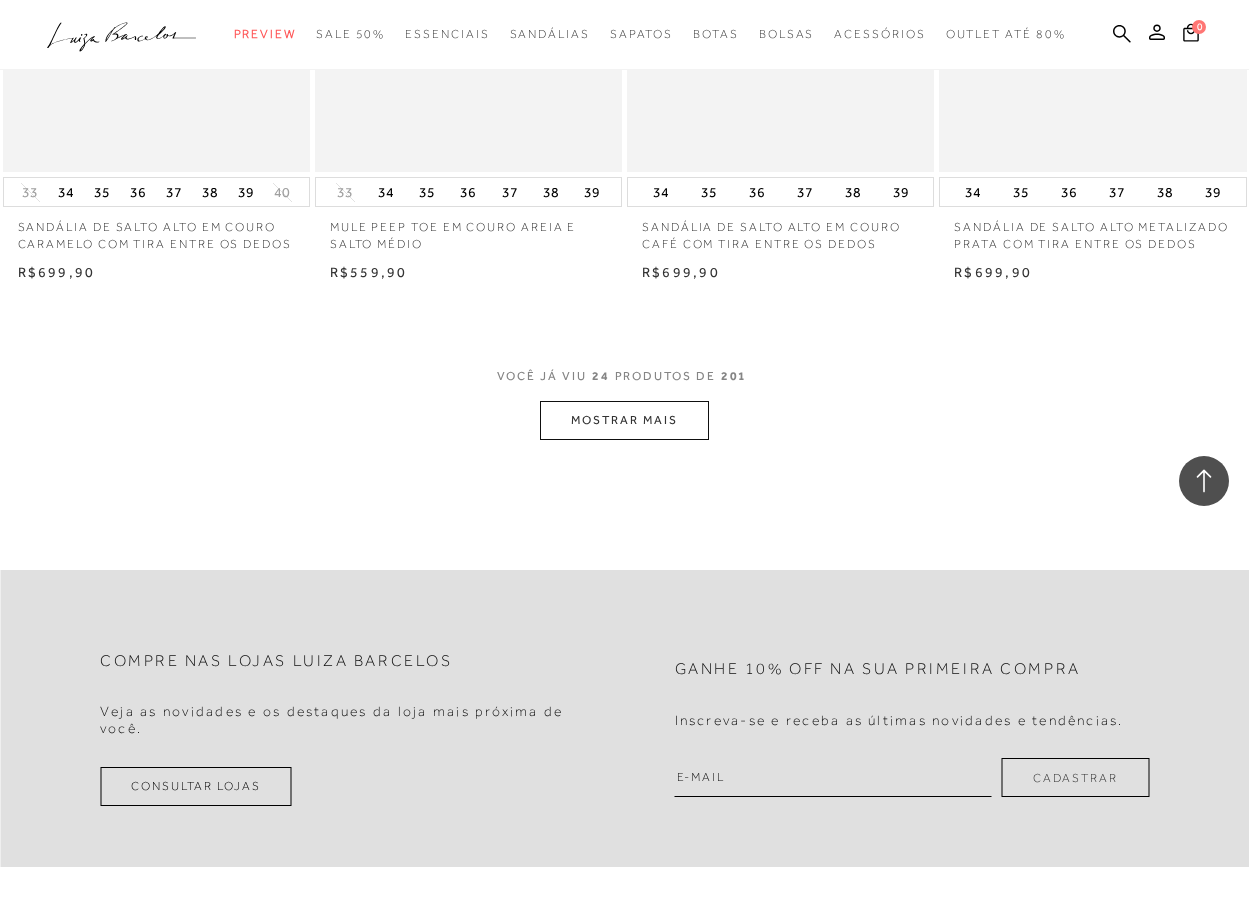 click on "MOSTRAR MAIS" at bounding box center (624, 420) 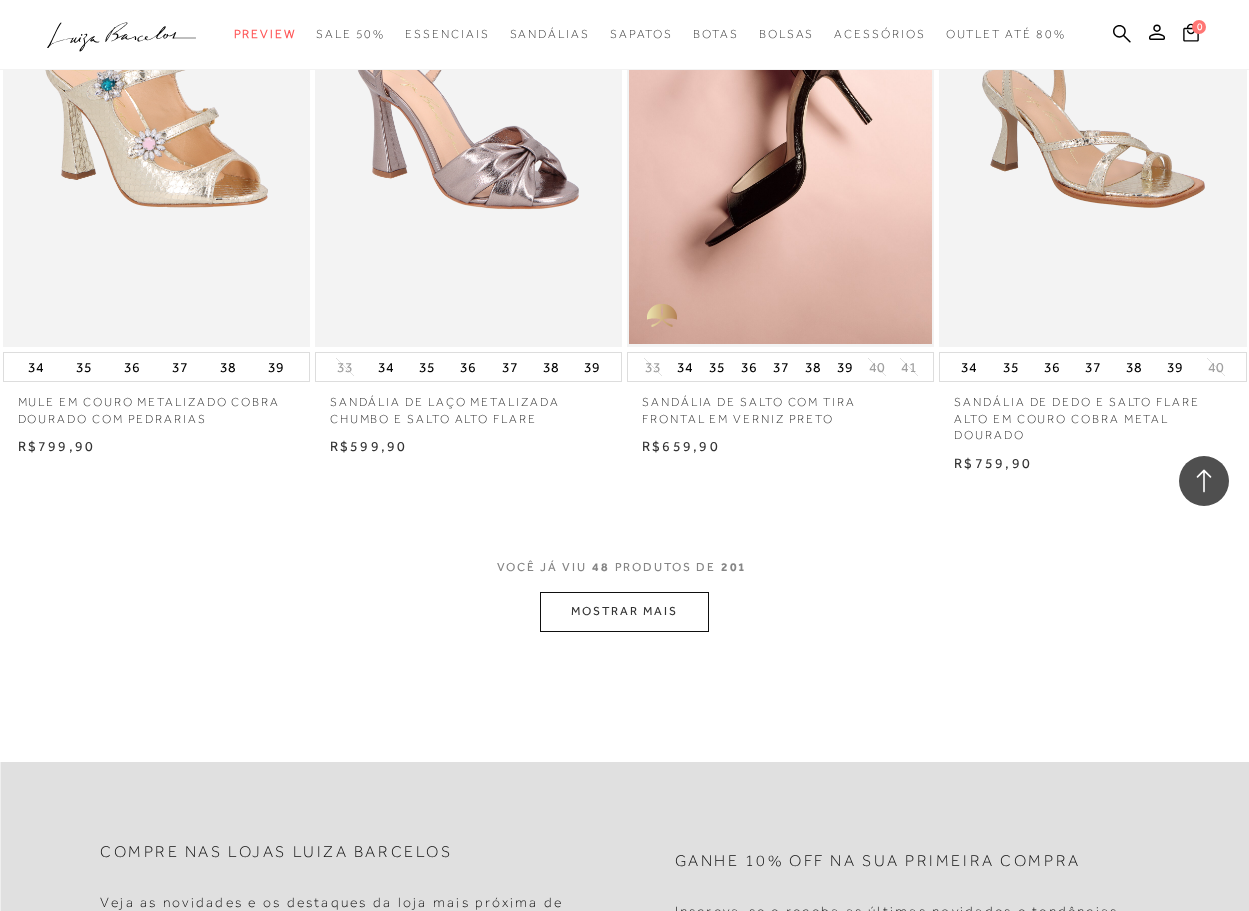 scroll, scrollTop: 6800, scrollLeft: 0, axis: vertical 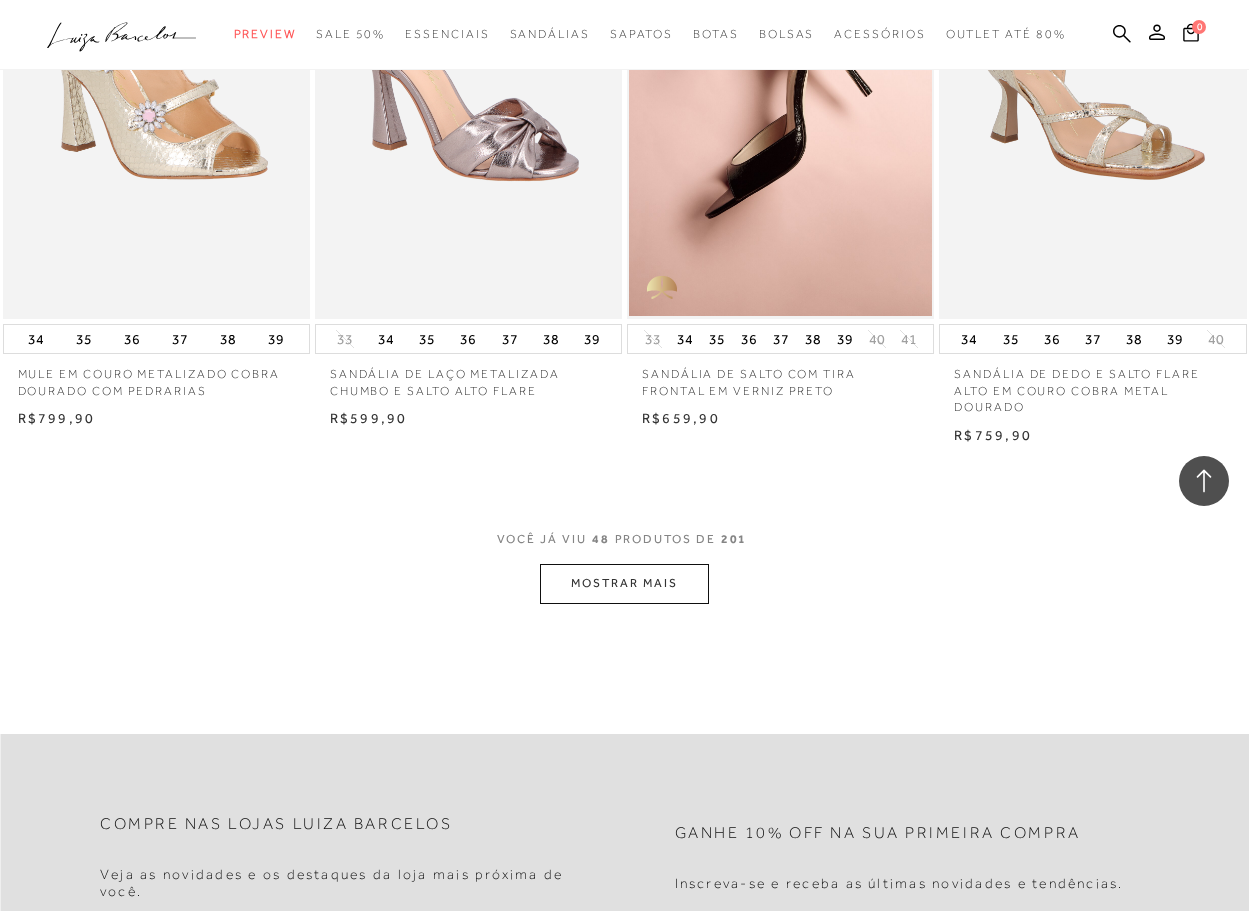 click on "MOSTRAR MAIS" at bounding box center [624, 583] 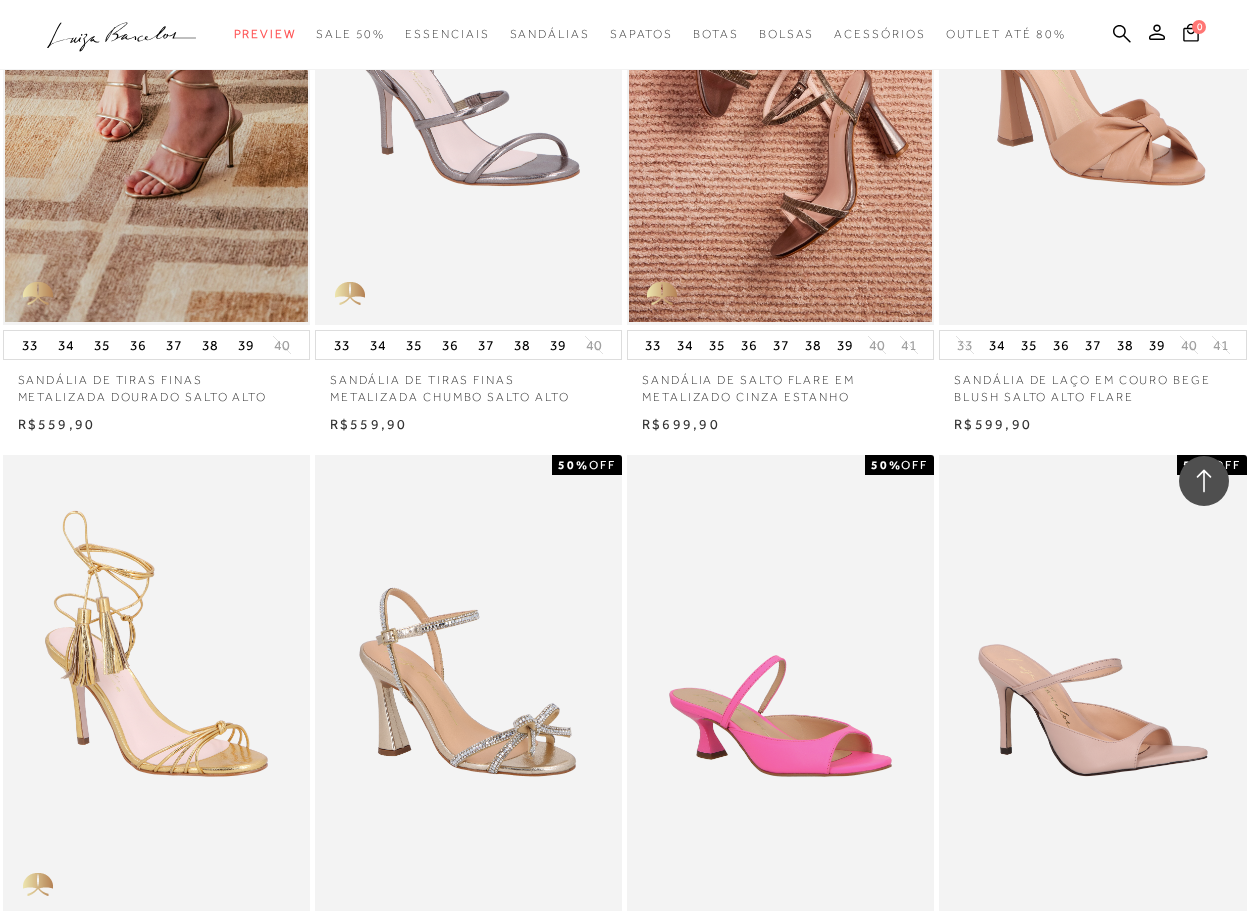 scroll, scrollTop: 8700, scrollLeft: 0, axis: vertical 